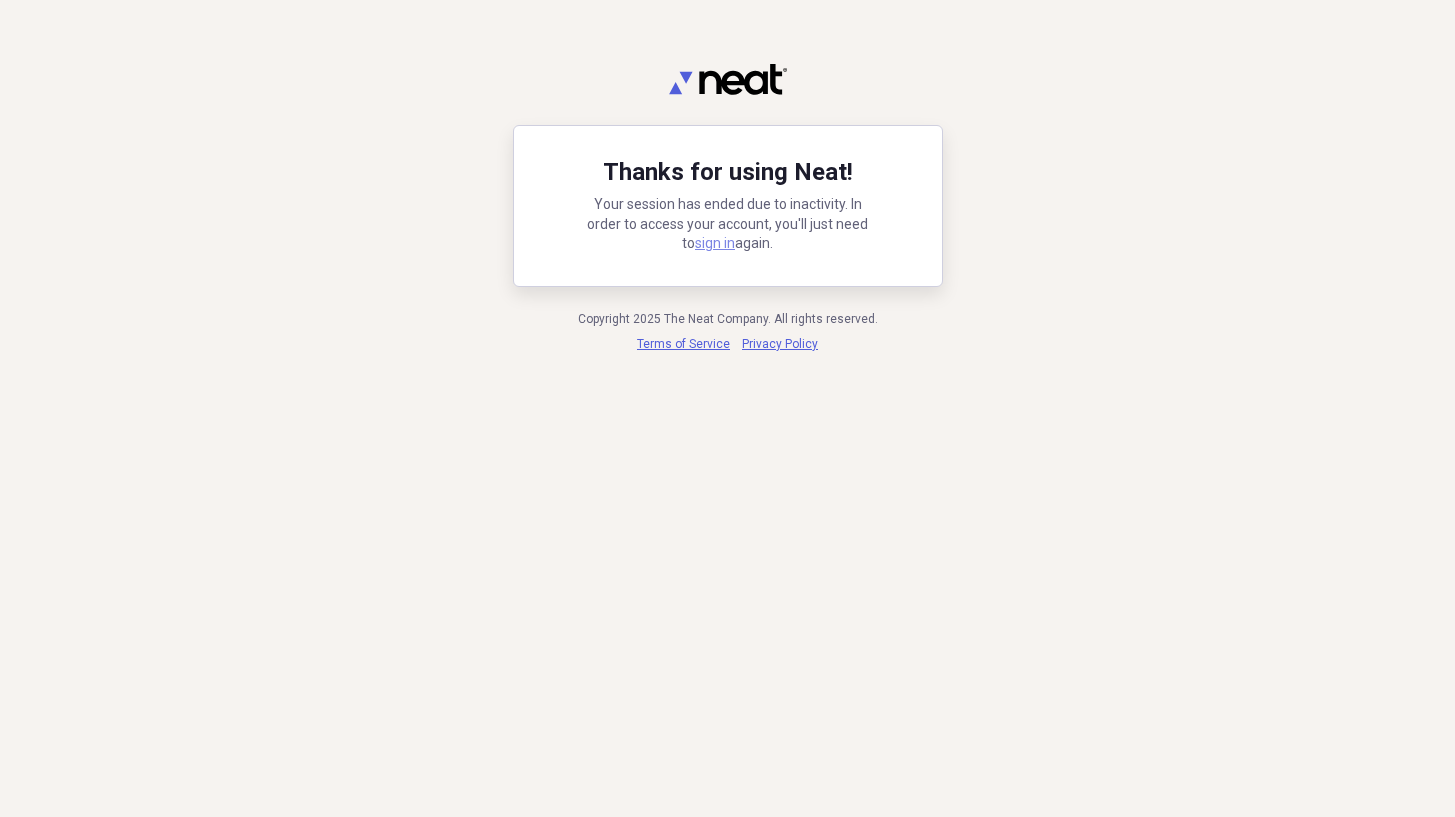 scroll, scrollTop: 0, scrollLeft: 0, axis: both 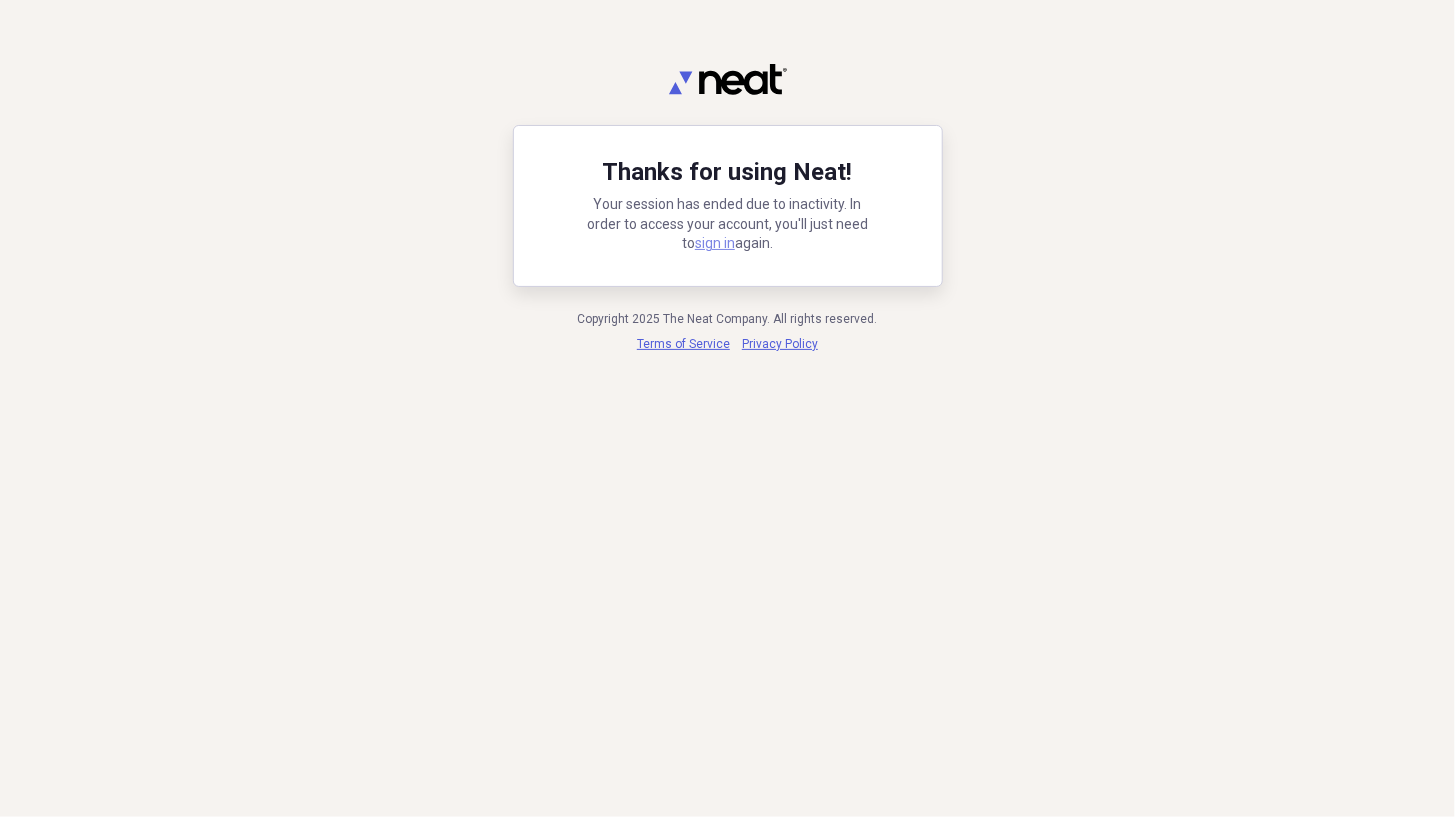 click on "sign in" at bounding box center [715, 243] 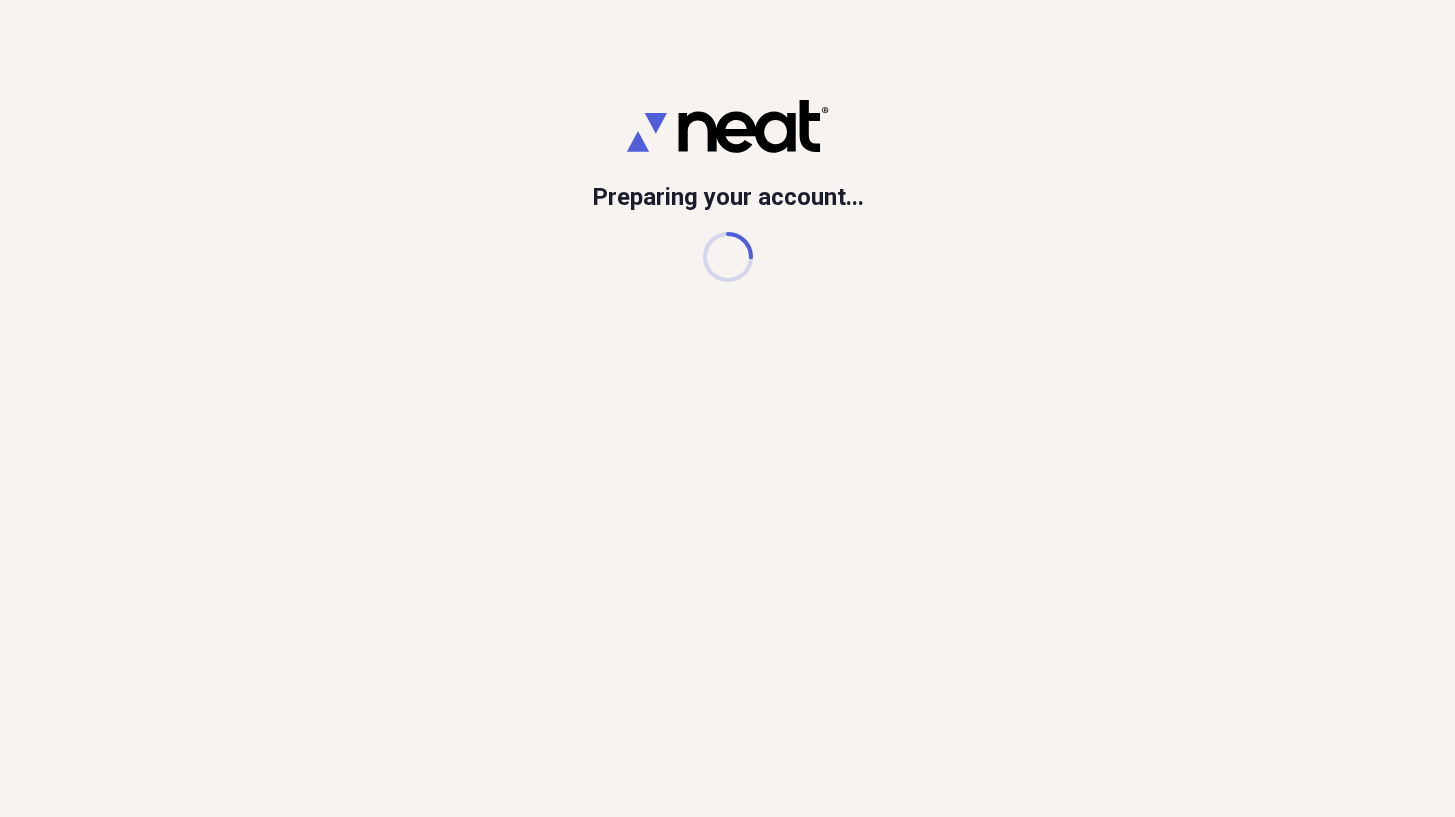 scroll, scrollTop: 0, scrollLeft: 0, axis: both 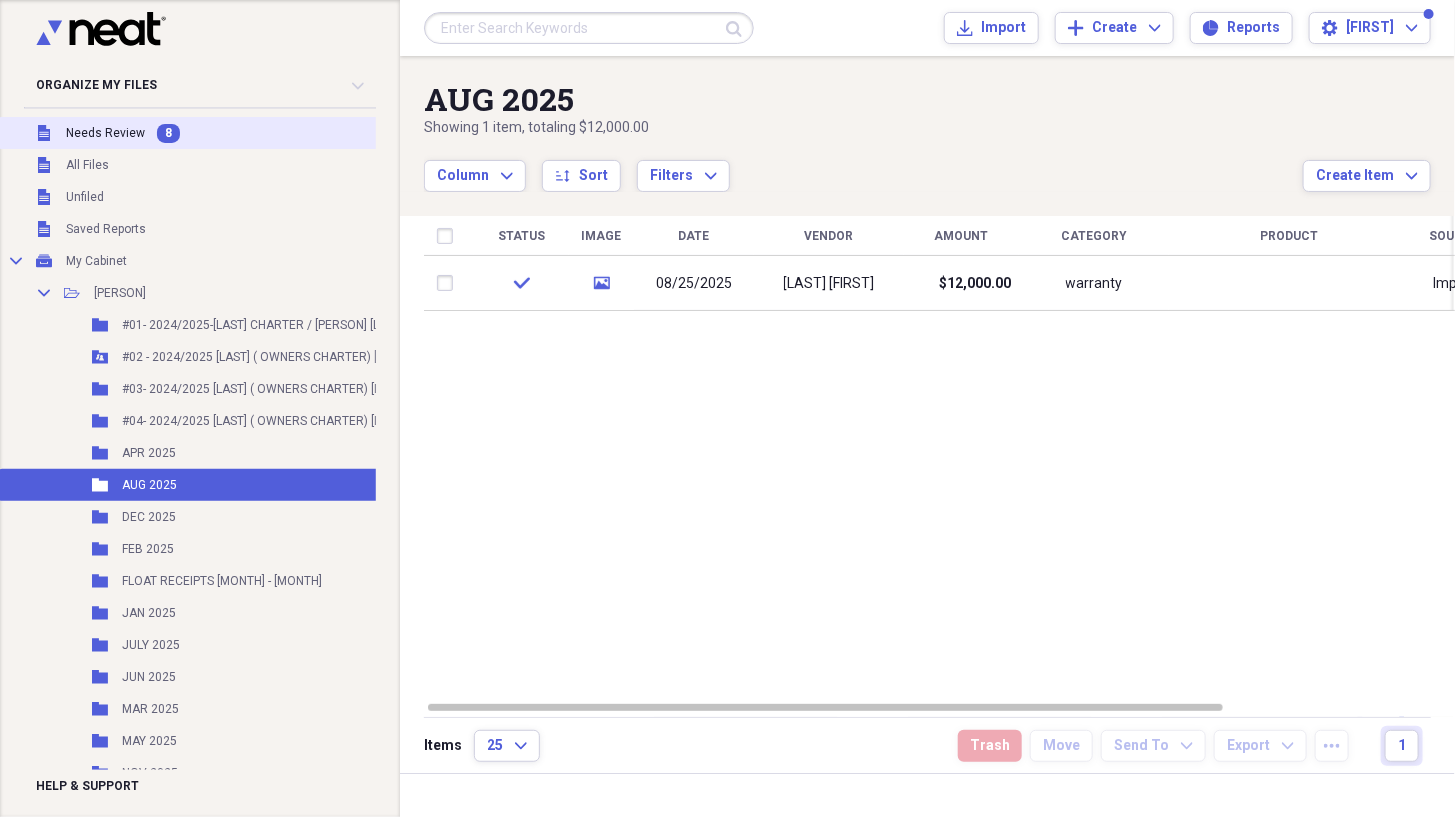 click on "Unfiled Needs Review 8" at bounding box center [294, 133] 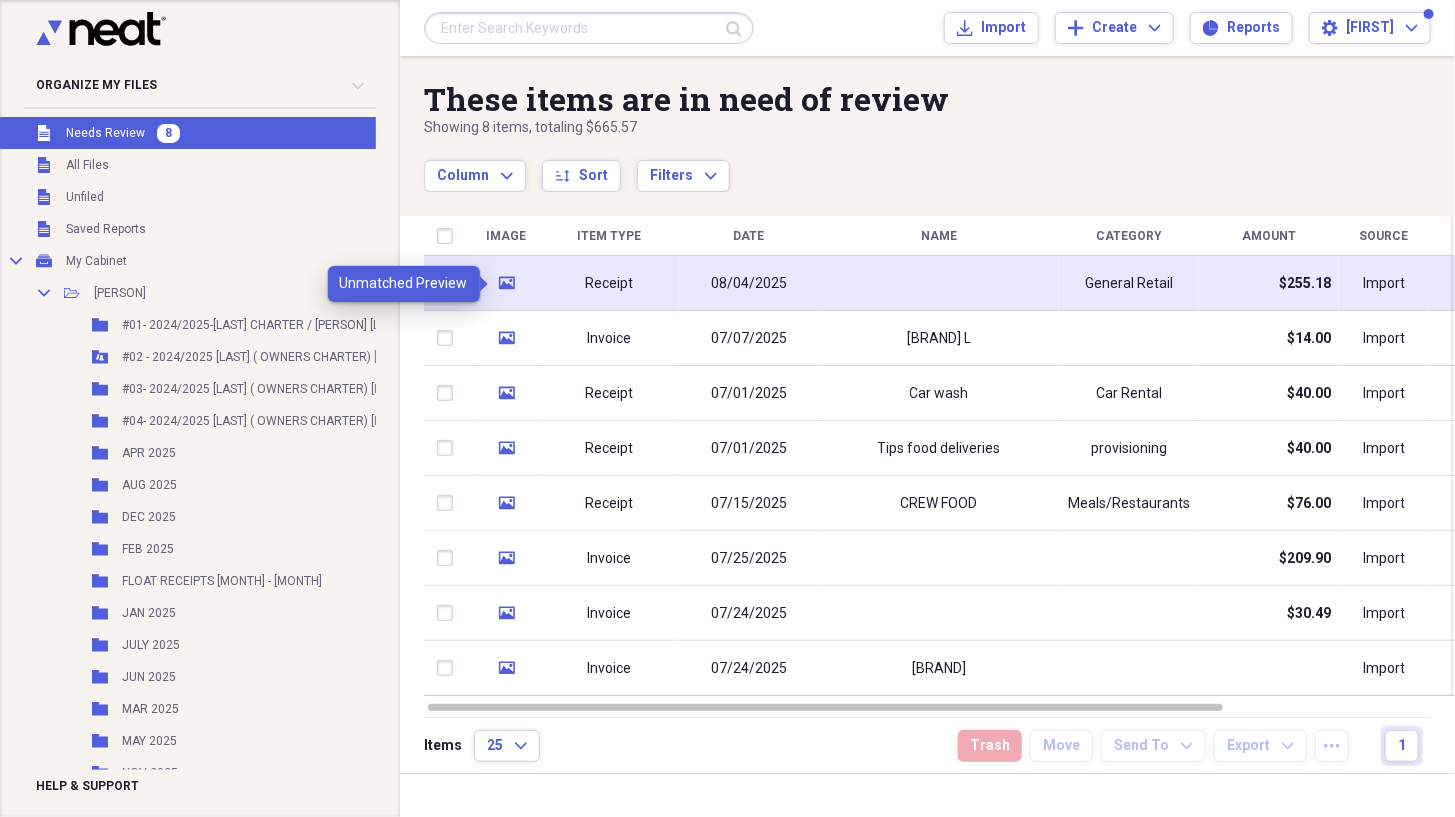click on "media" 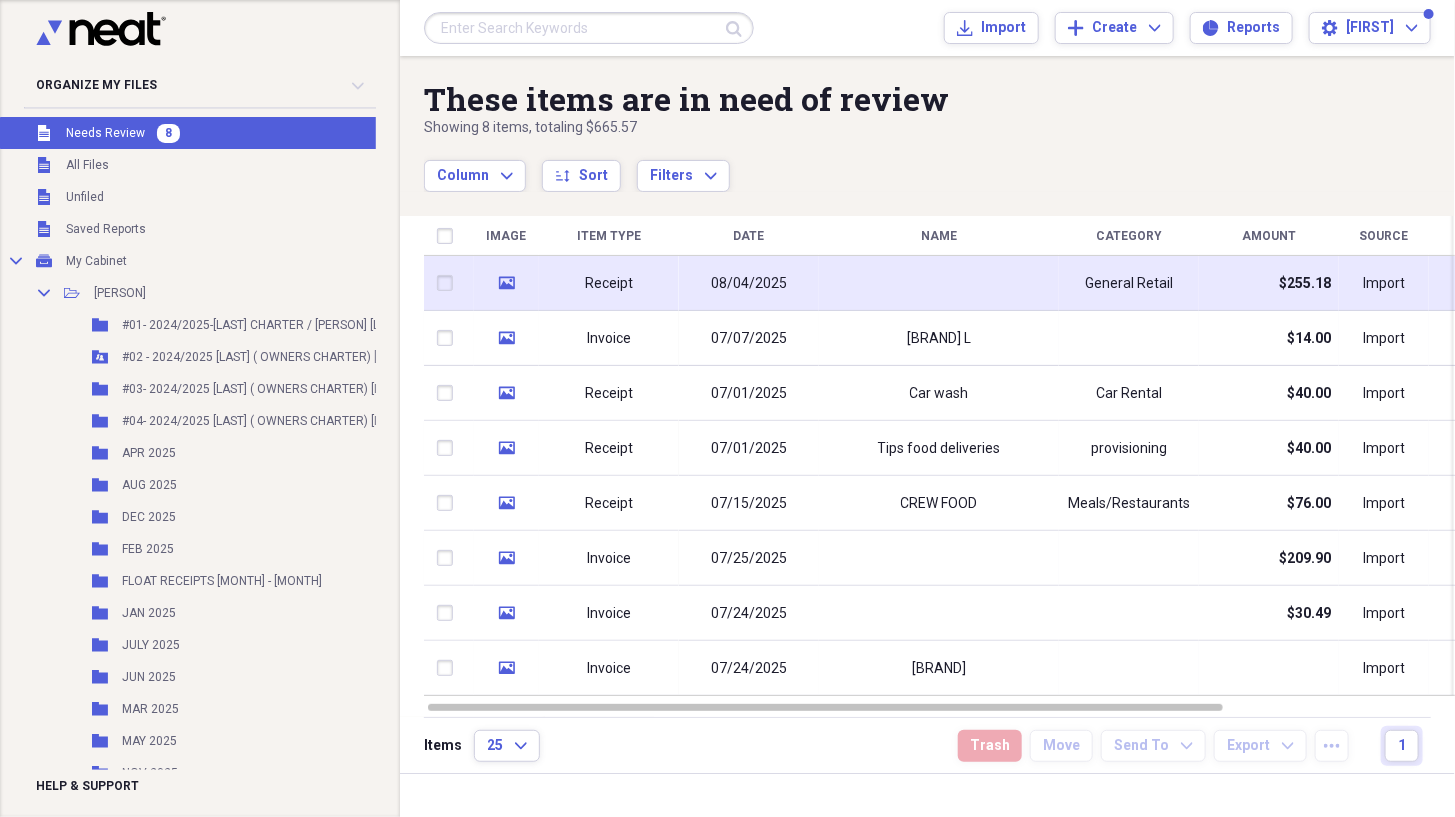 click on "General Retail" at bounding box center (1129, 283) 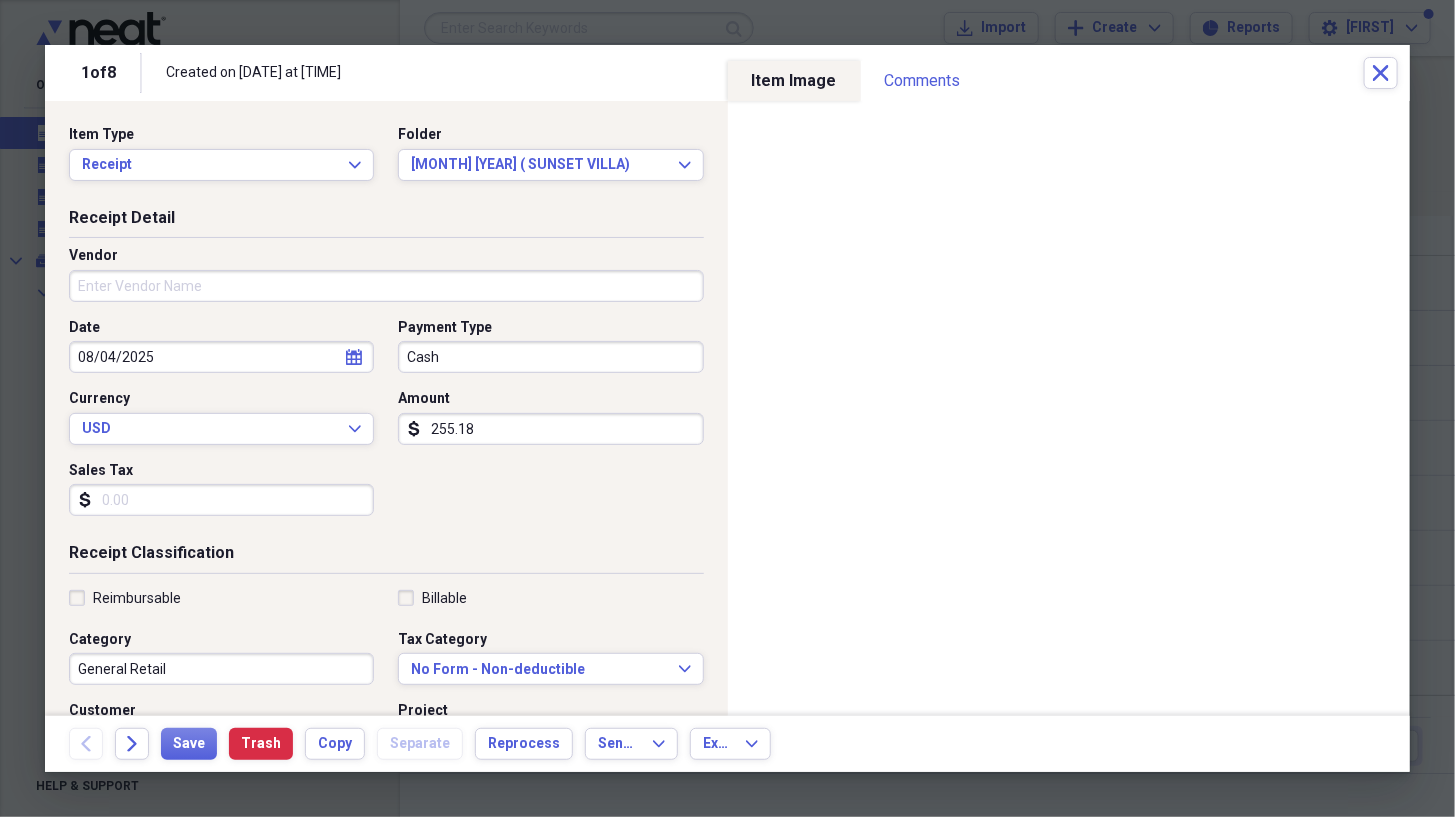 click on "Vendor" at bounding box center (386, 286) 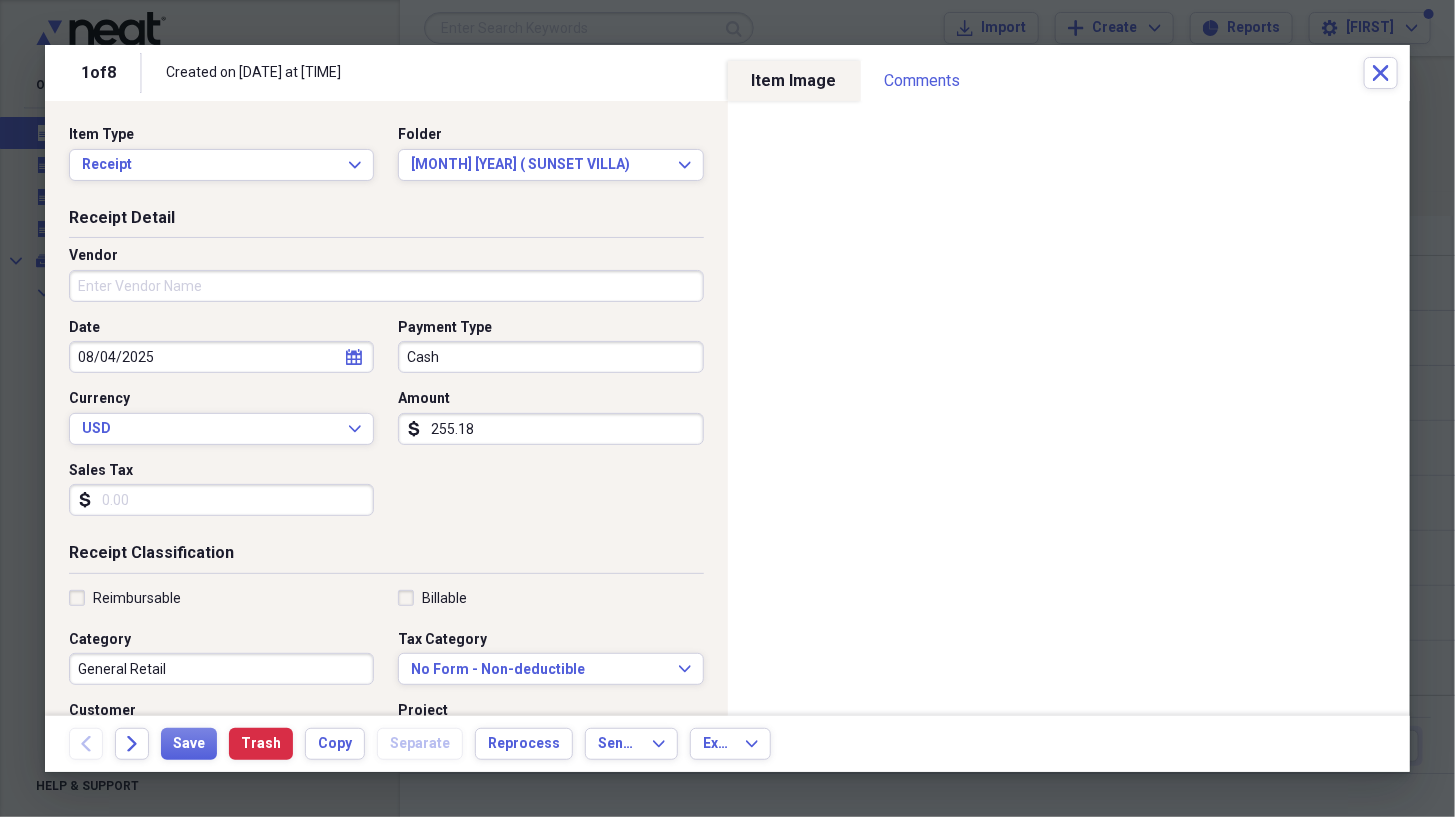 click on "Receipt Detail" at bounding box center (386, 222) 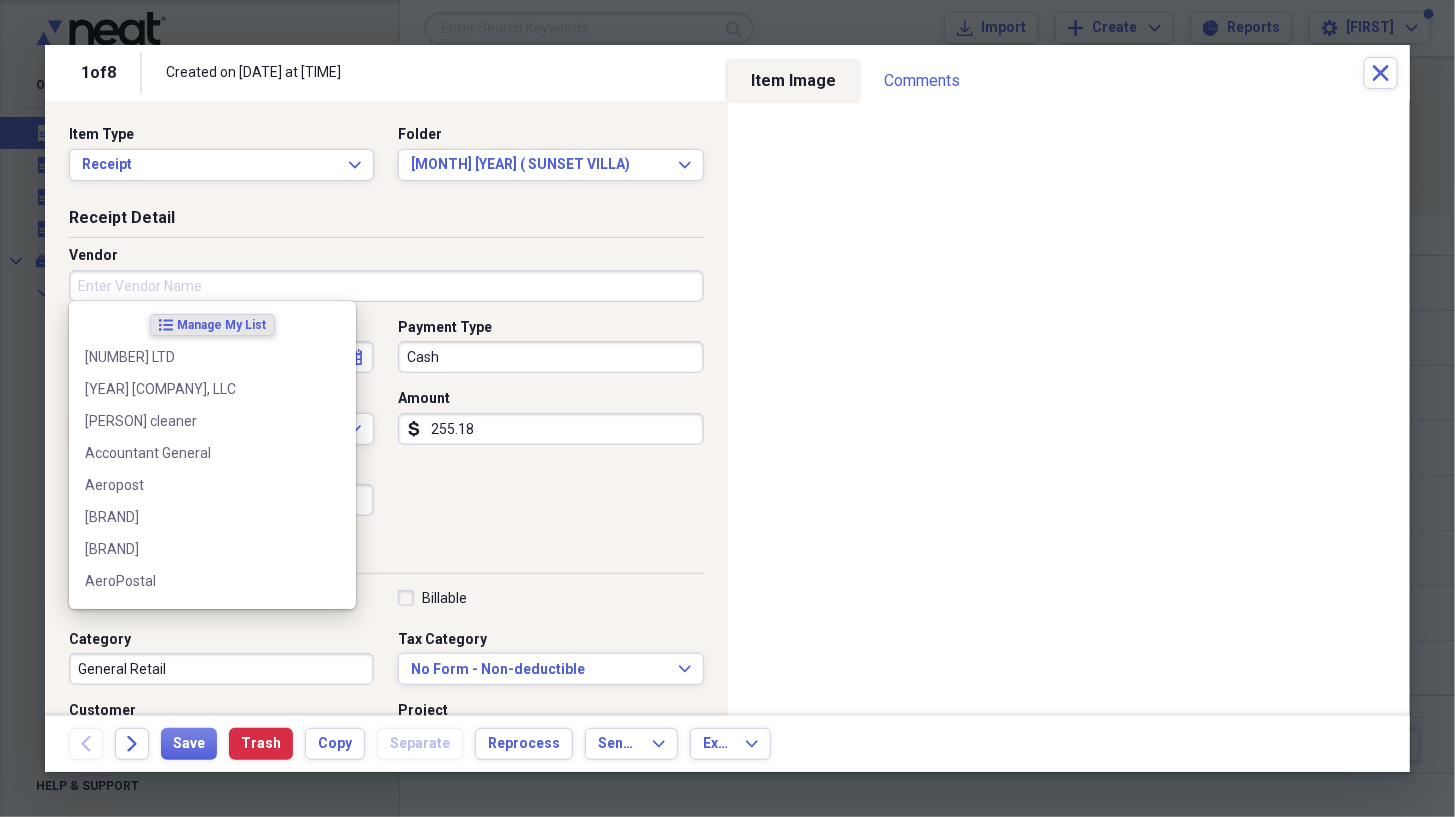 click on "Vendor" at bounding box center [386, 286] 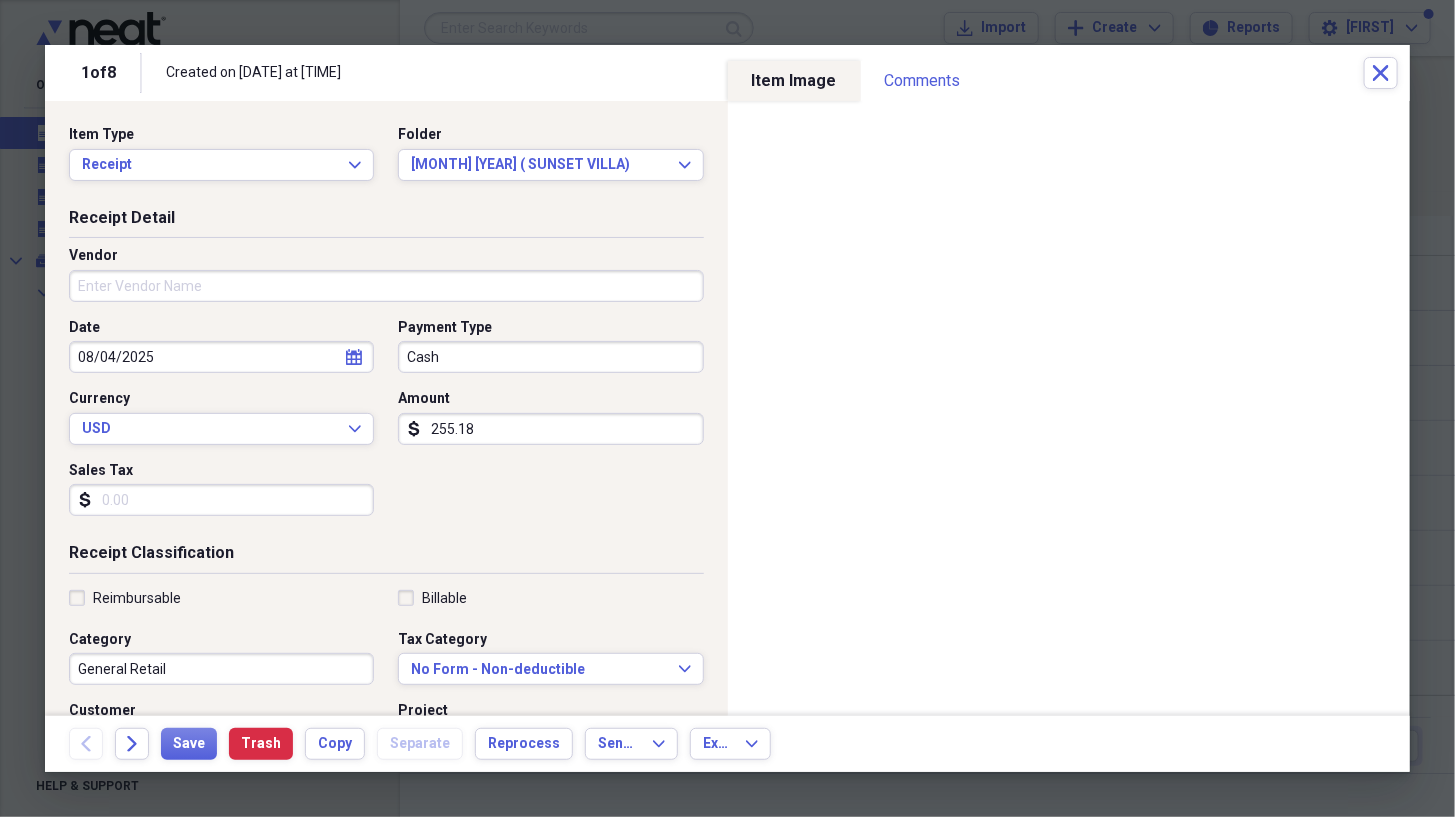 click on "Vendor" at bounding box center [386, 286] 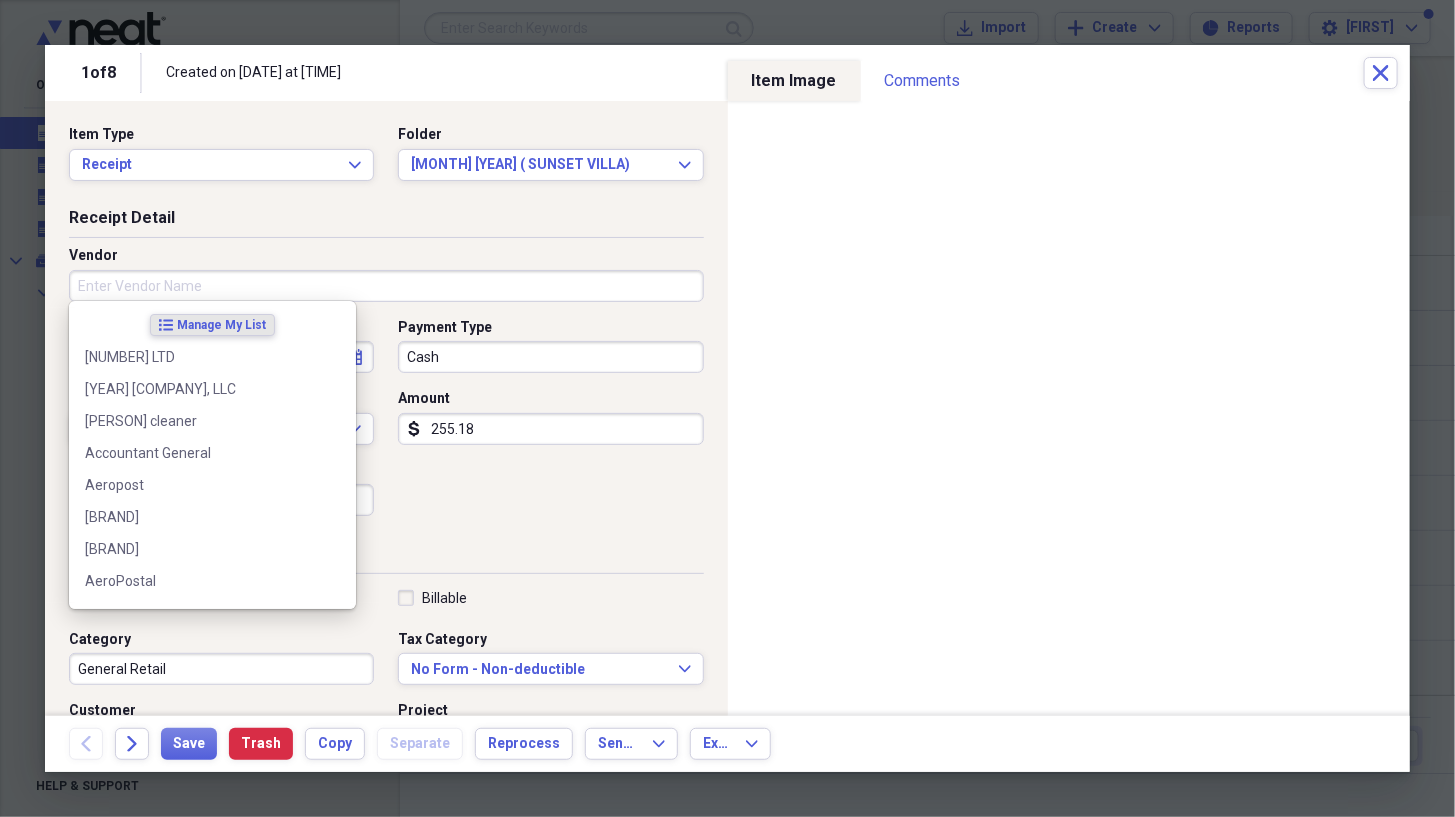 click on "Vendor" at bounding box center (386, 256) 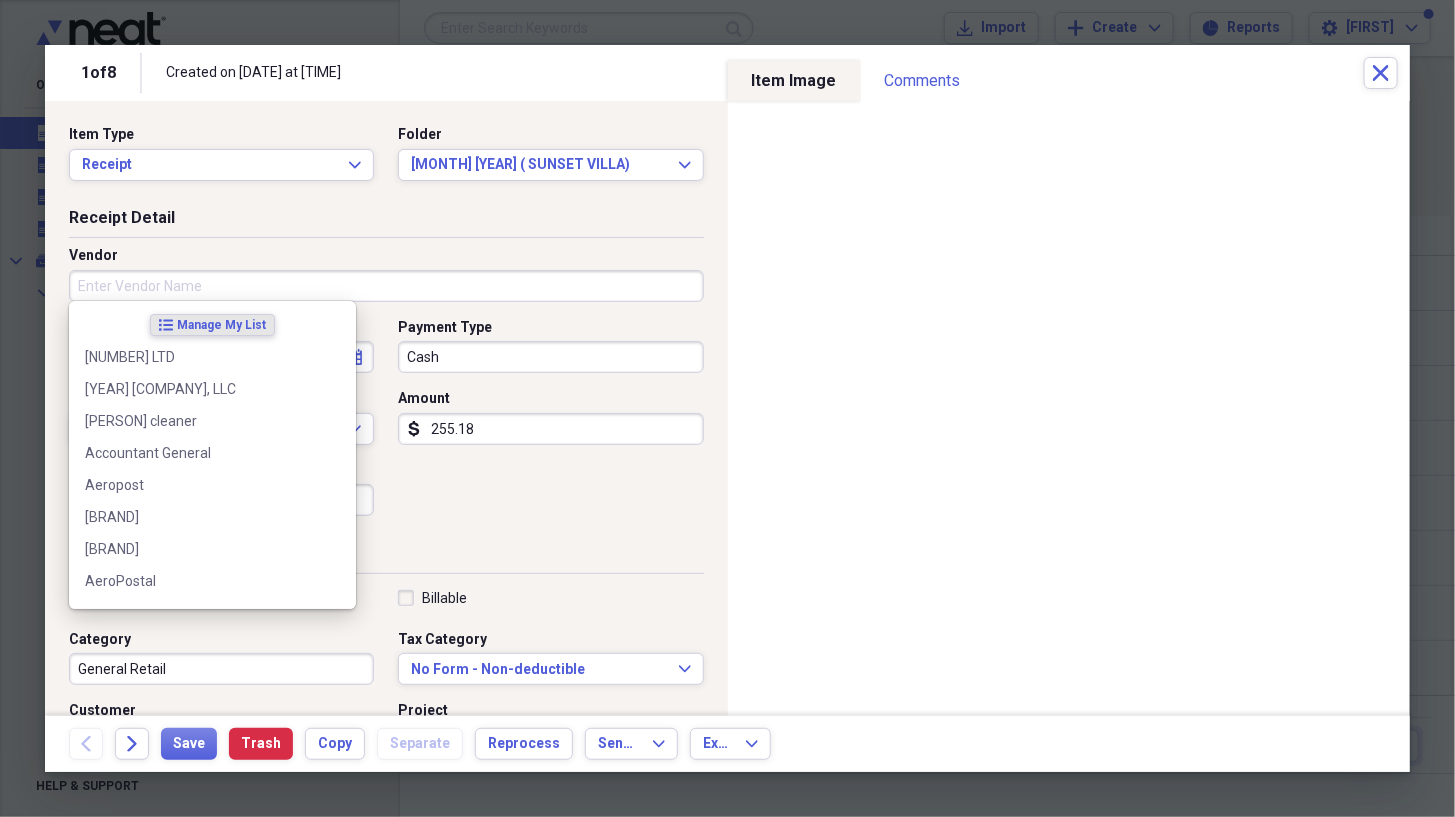 click on "Vendor" at bounding box center [386, 286] 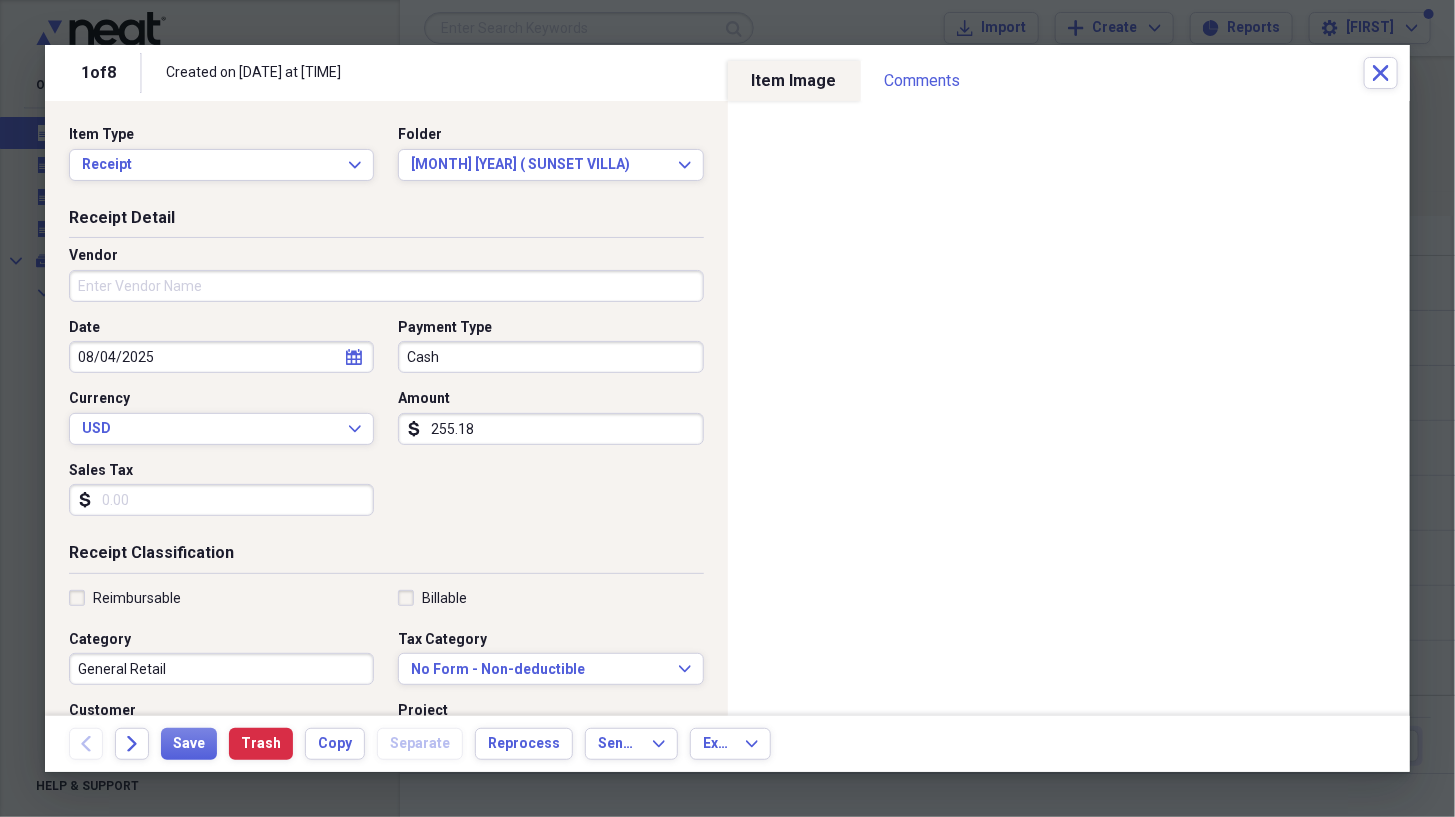 click on "Receipt Detail Vendor Date [DATE] calendar Calendar Payment Type Cash Currency USD Expand Amount dollar-sign 255.18 Sales Tax dollar-sign" at bounding box center [386, 375] 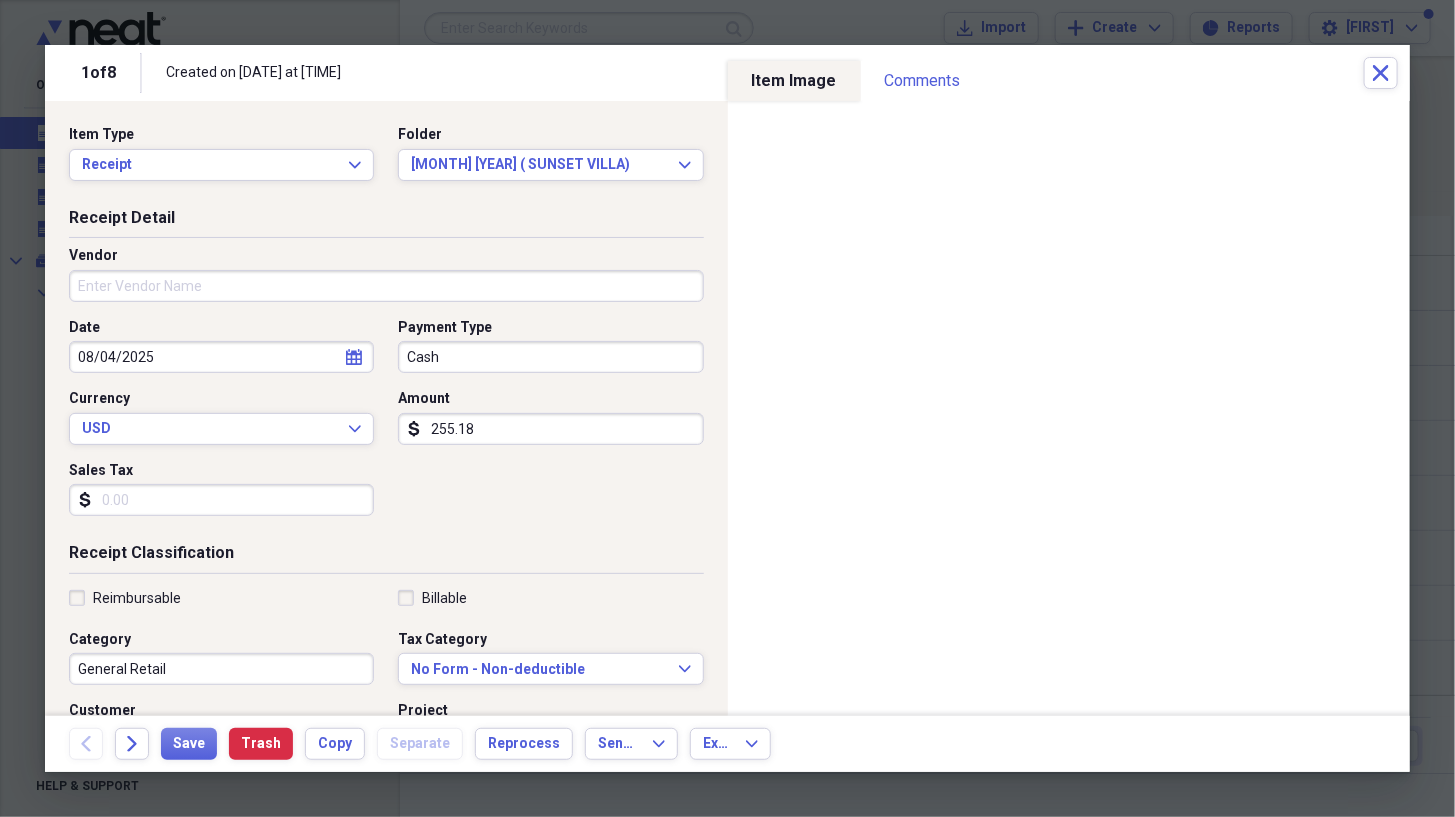 click on "Vendor" at bounding box center (386, 286) 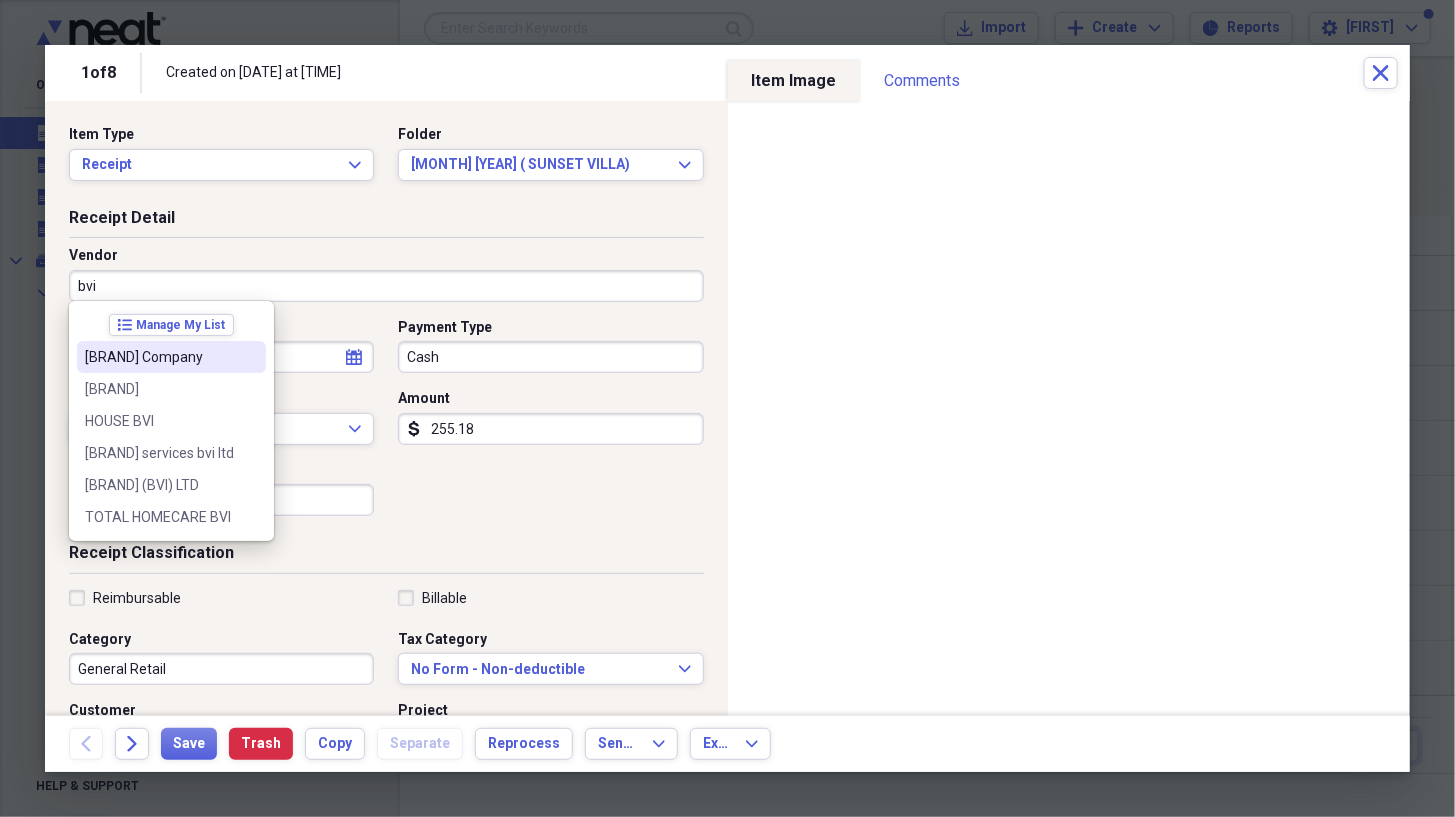 click on "[BRAND] Company" at bounding box center [159, 357] 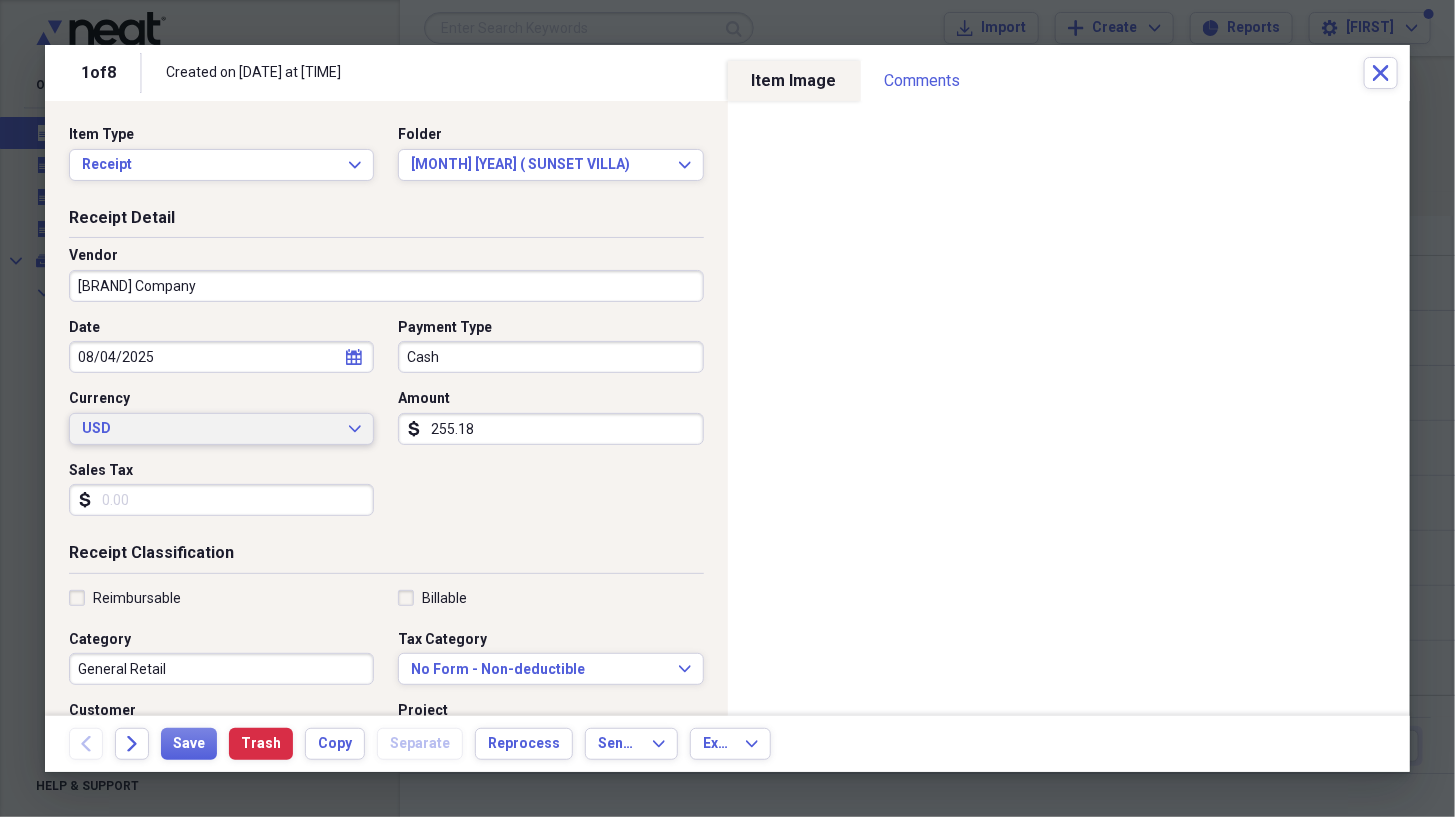 type on "Utilities" 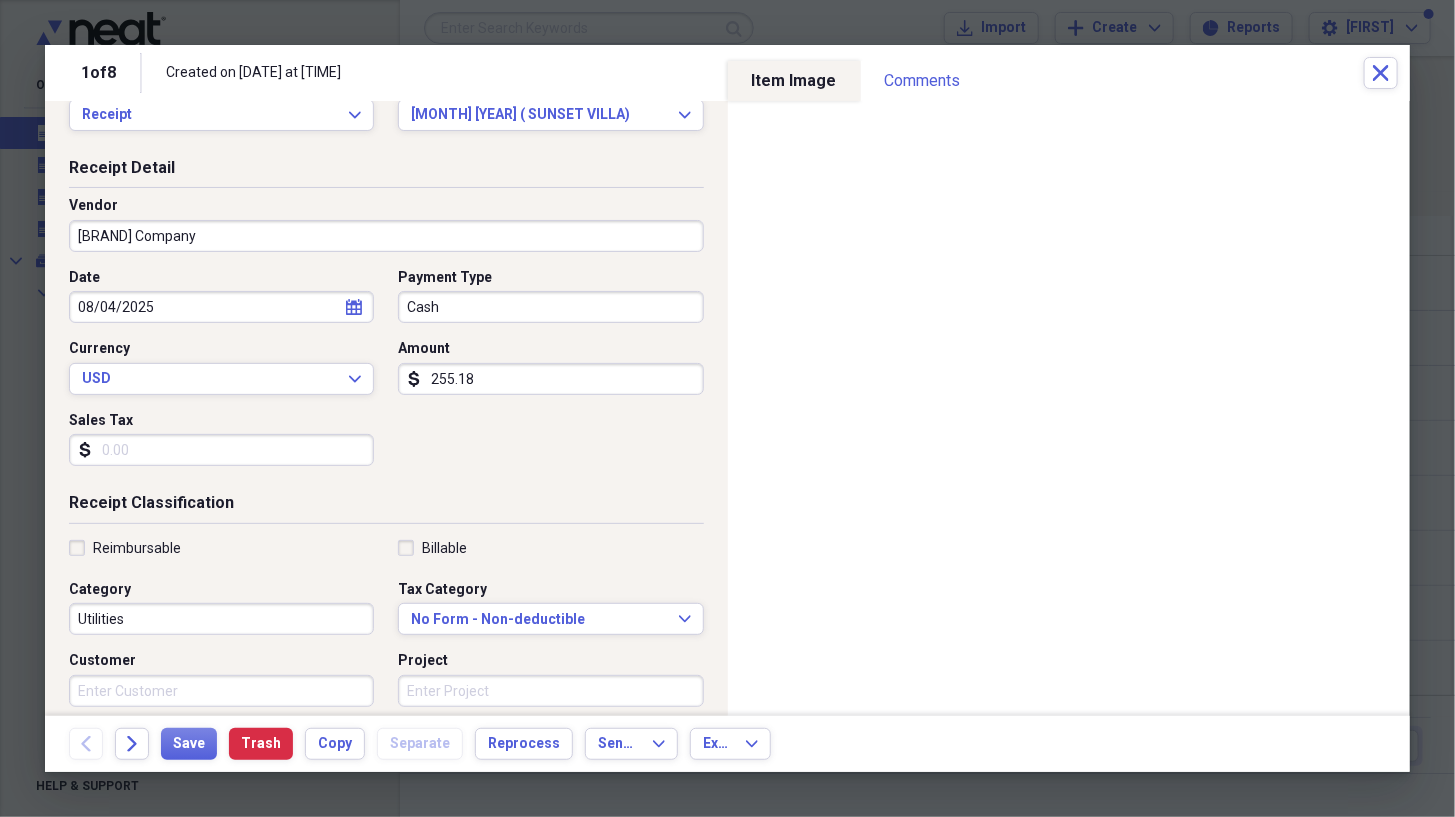 scroll, scrollTop: 0, scrollLeft: 0, axis: both 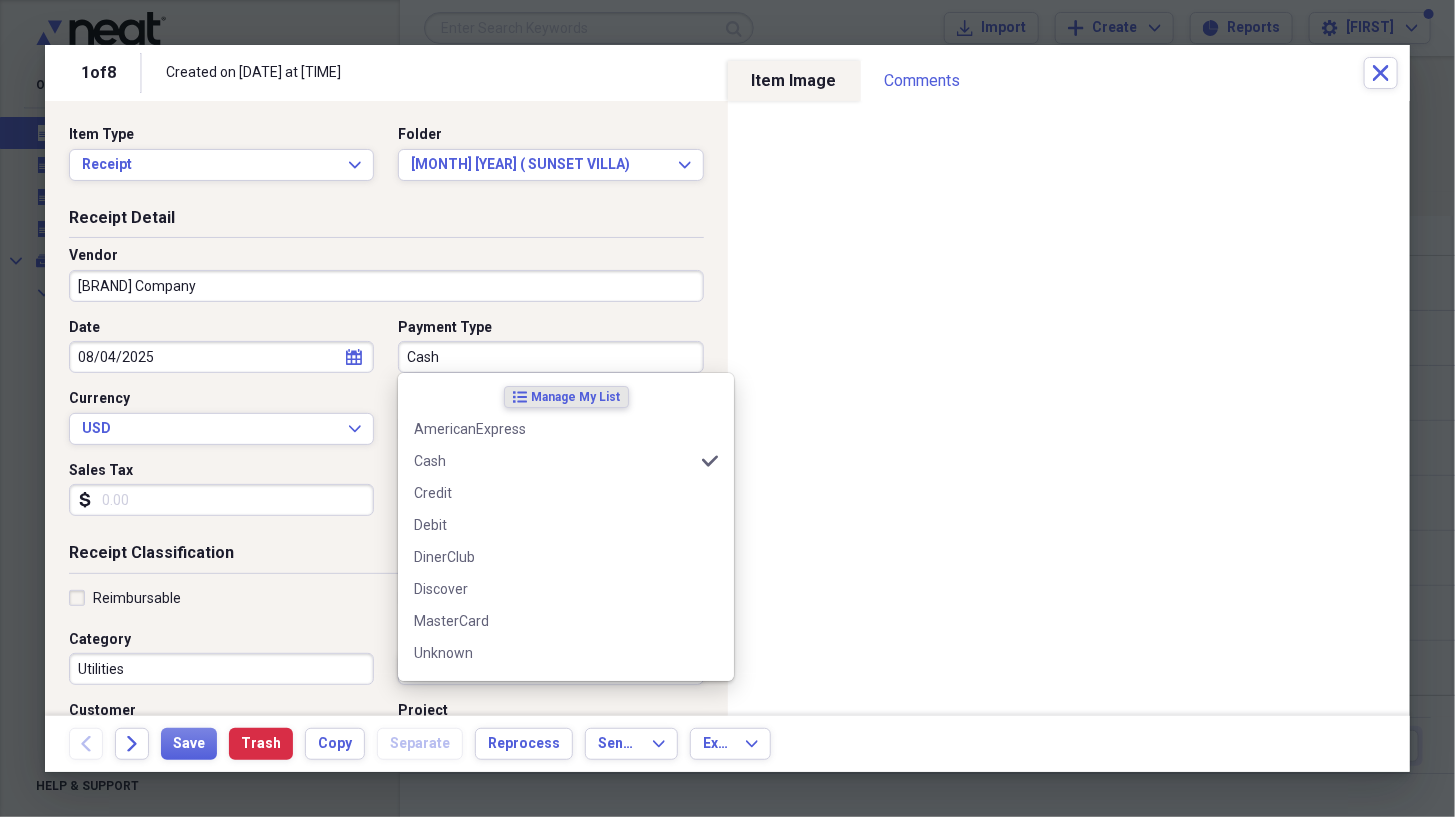 drag, startPoint x: 462, startPoint y: 360, endPoint x: 513, endPoint y: 355, distance: 51.24451 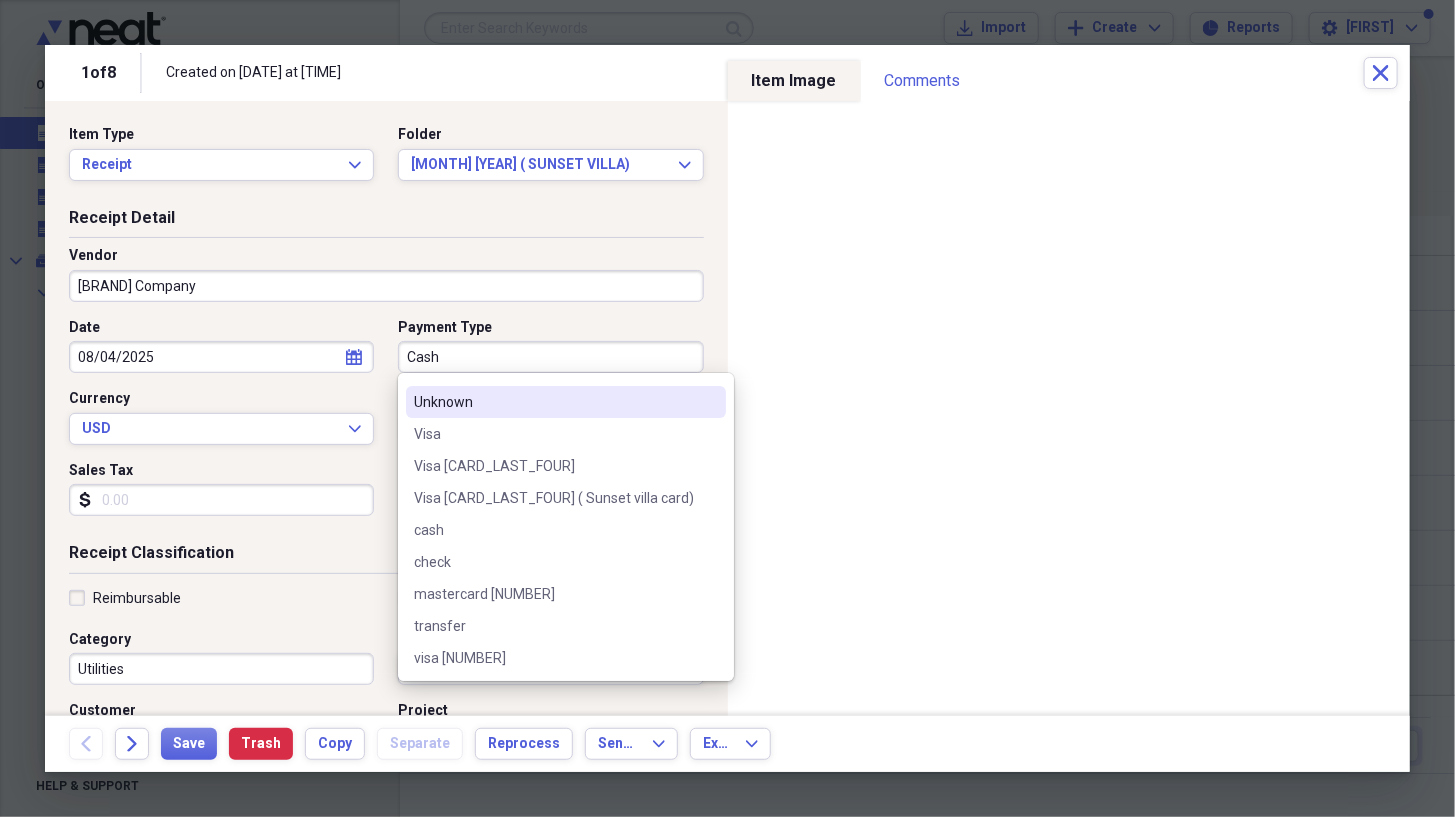 scroll, scrollTop: 250, scrollLeft: 0, axis: vertical 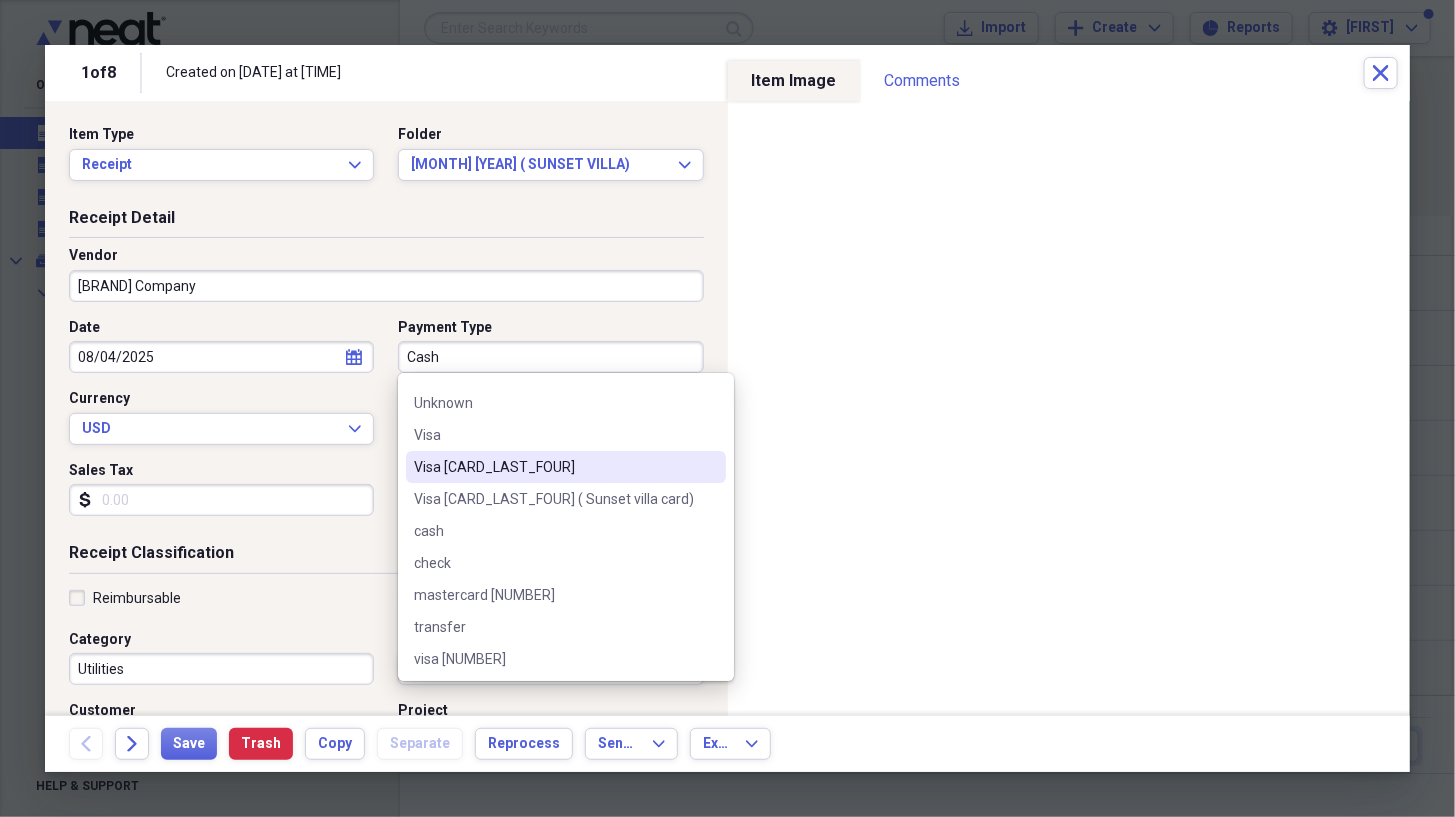 click on "Visa [CARD_LAST_FOUR] ( Sunset villa card)" at bounding box center (566, 499) 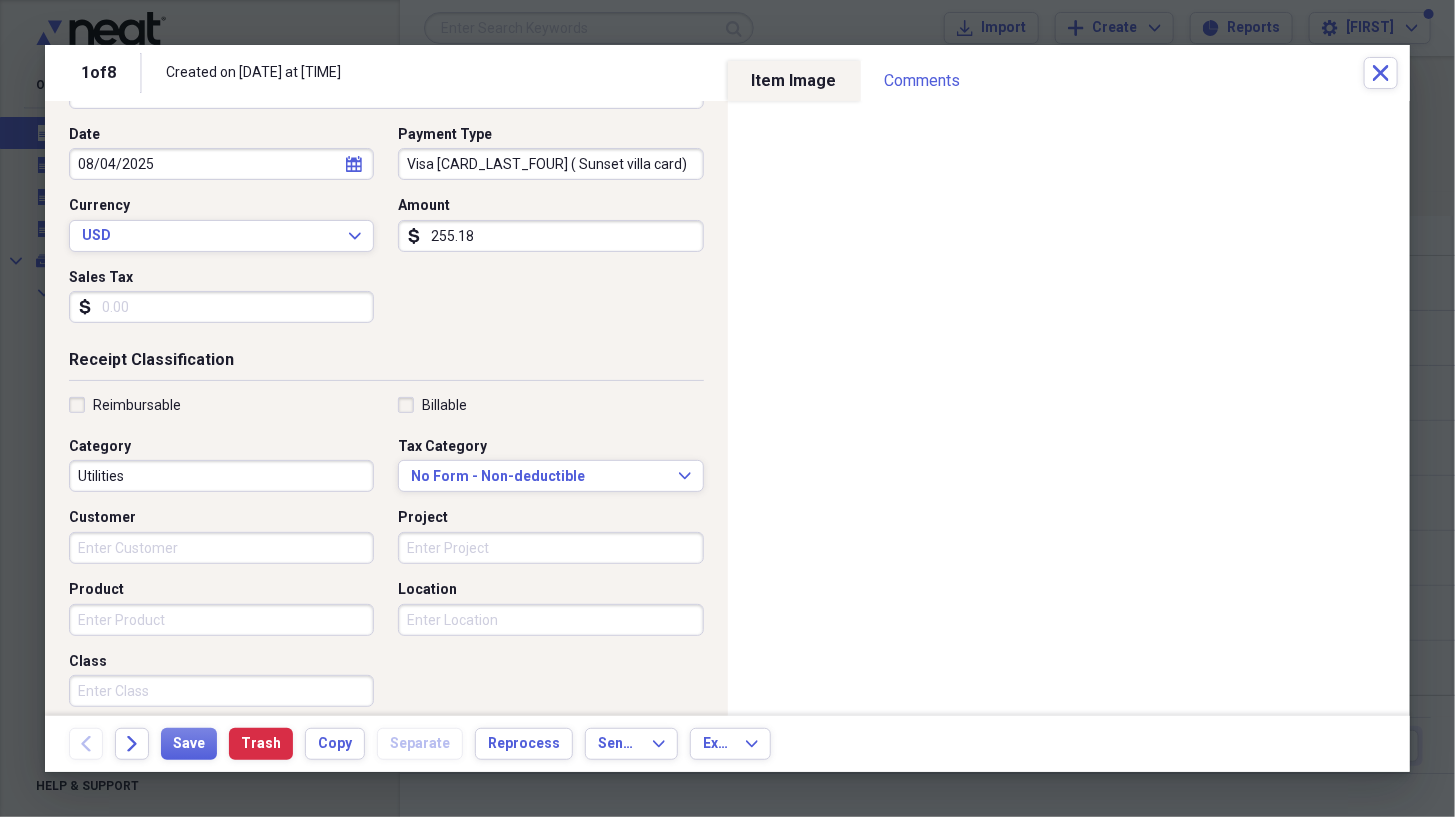 scroll, scrollTop: 195, scrollLeft: 0, axis: vertical 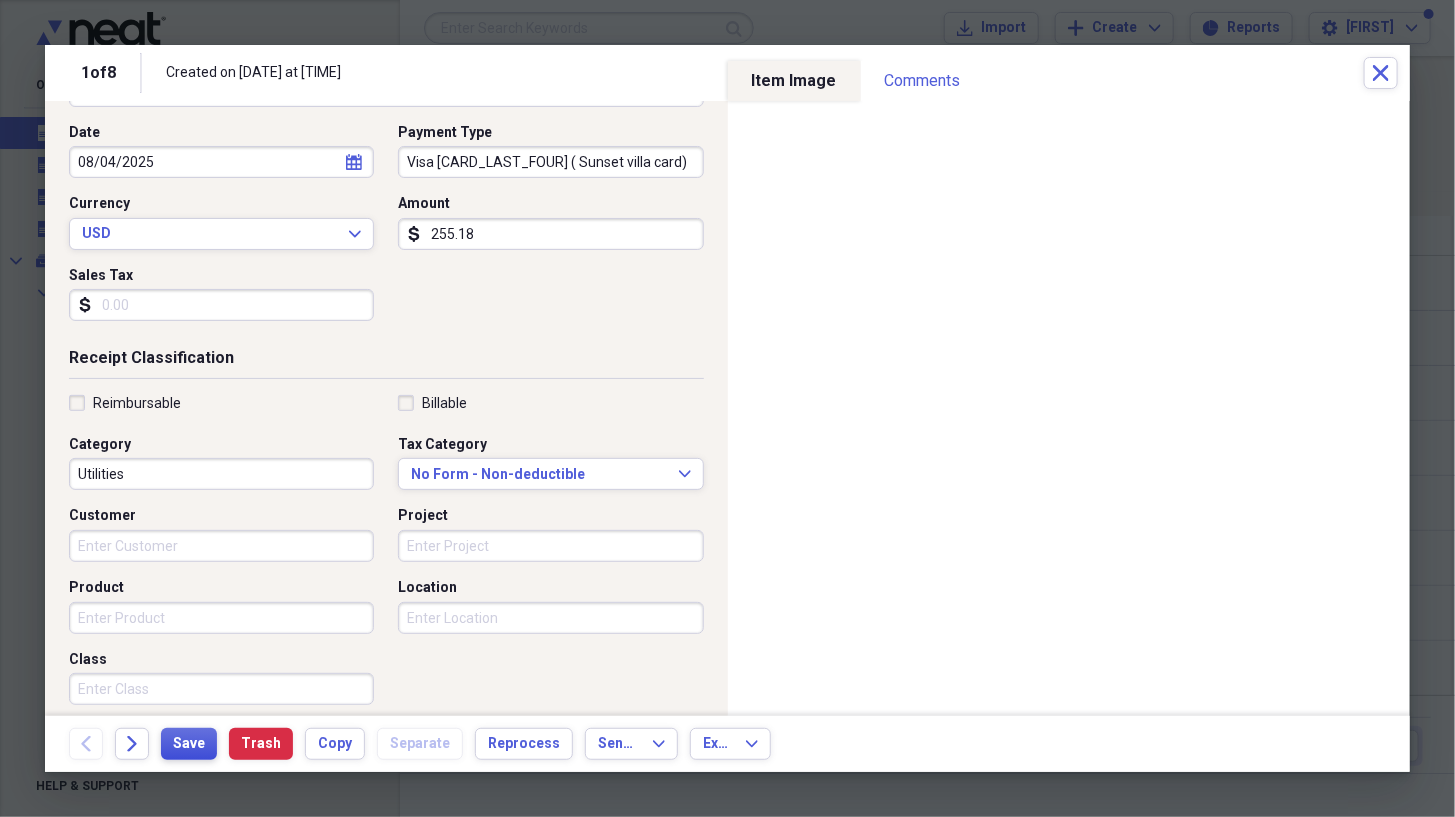 click on "Save" at bounding box center [189, 744] 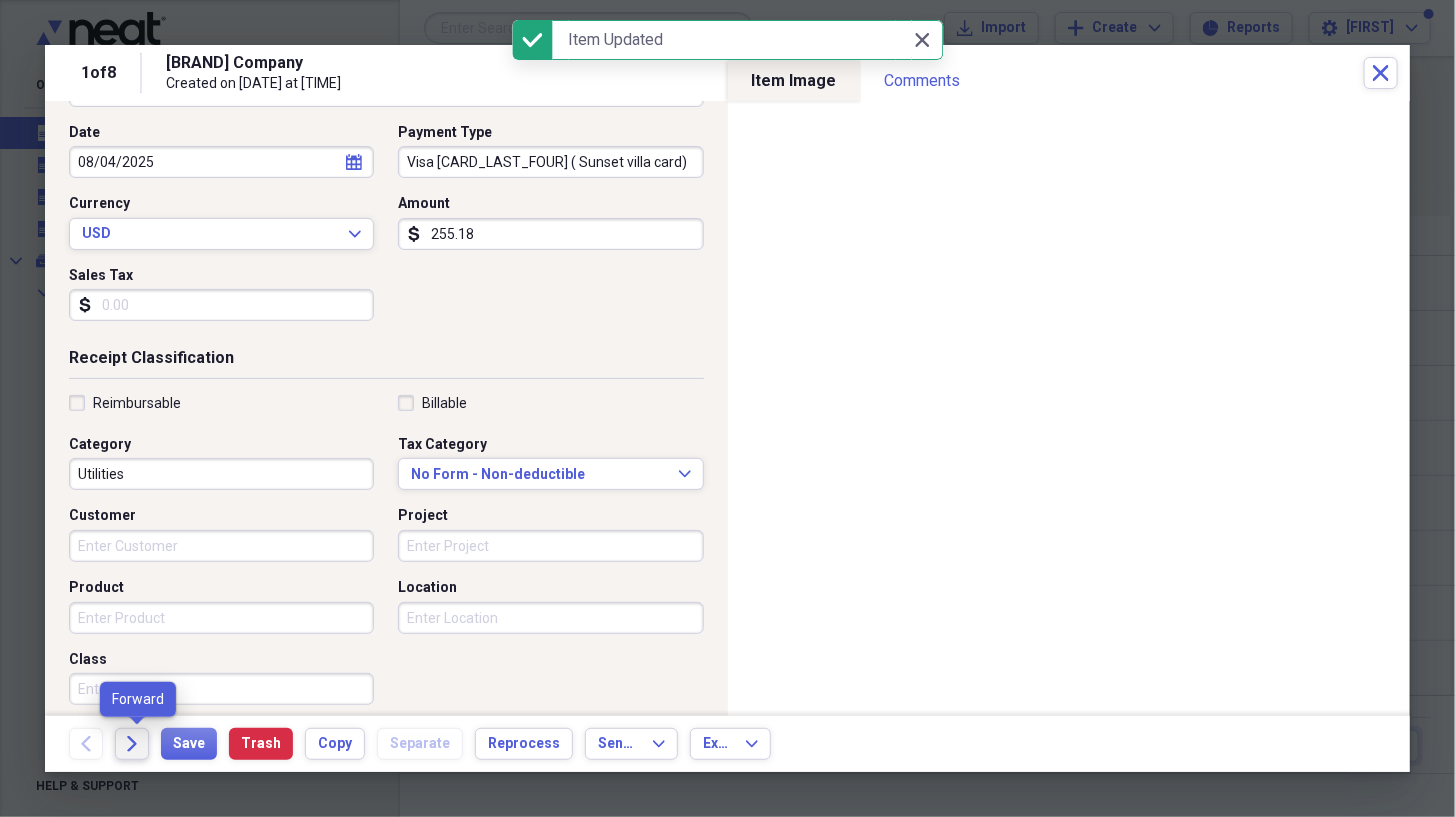 click on "Forward" 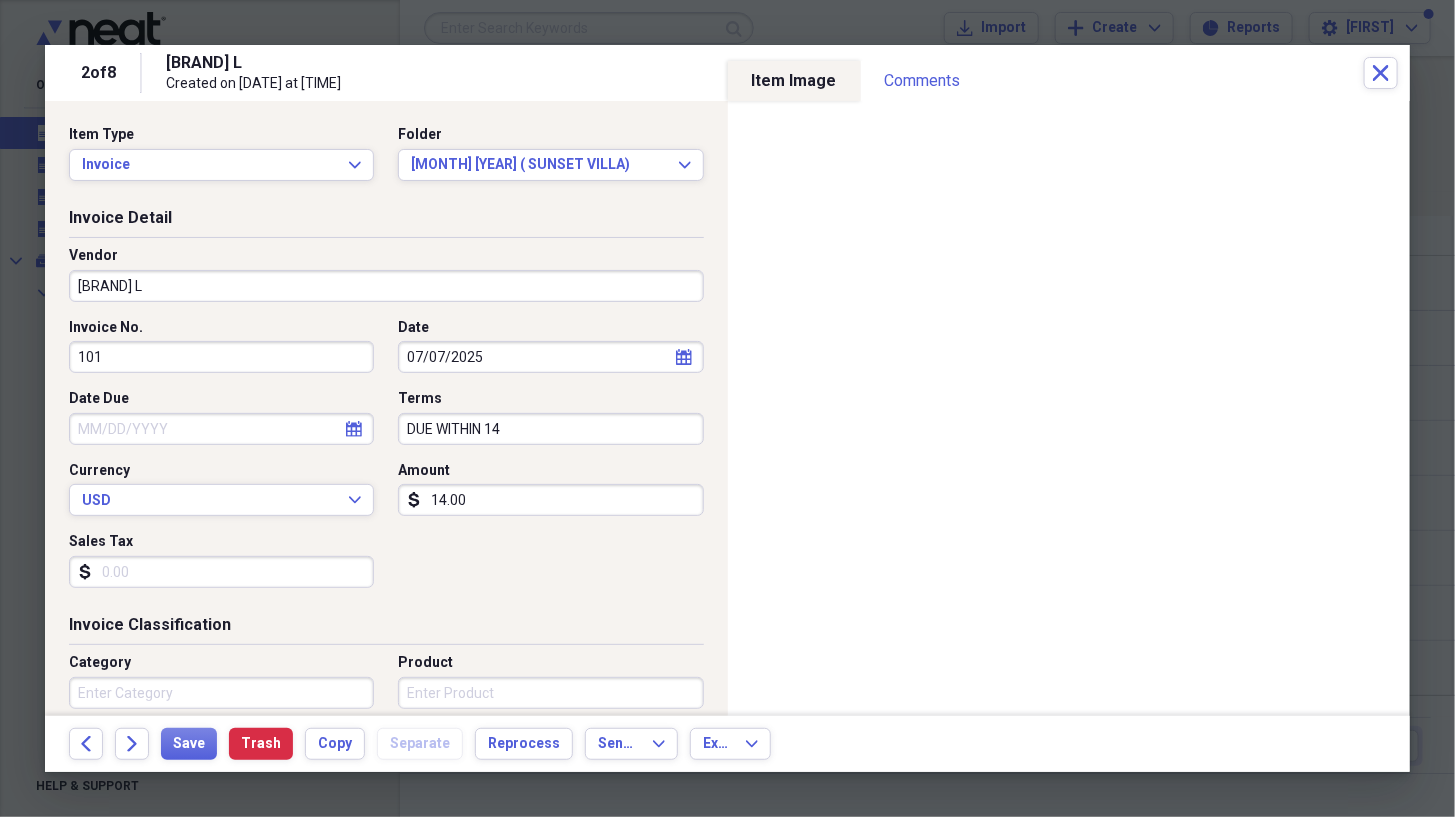 click on "[BRAND] L" at bounding box center [386, 286] 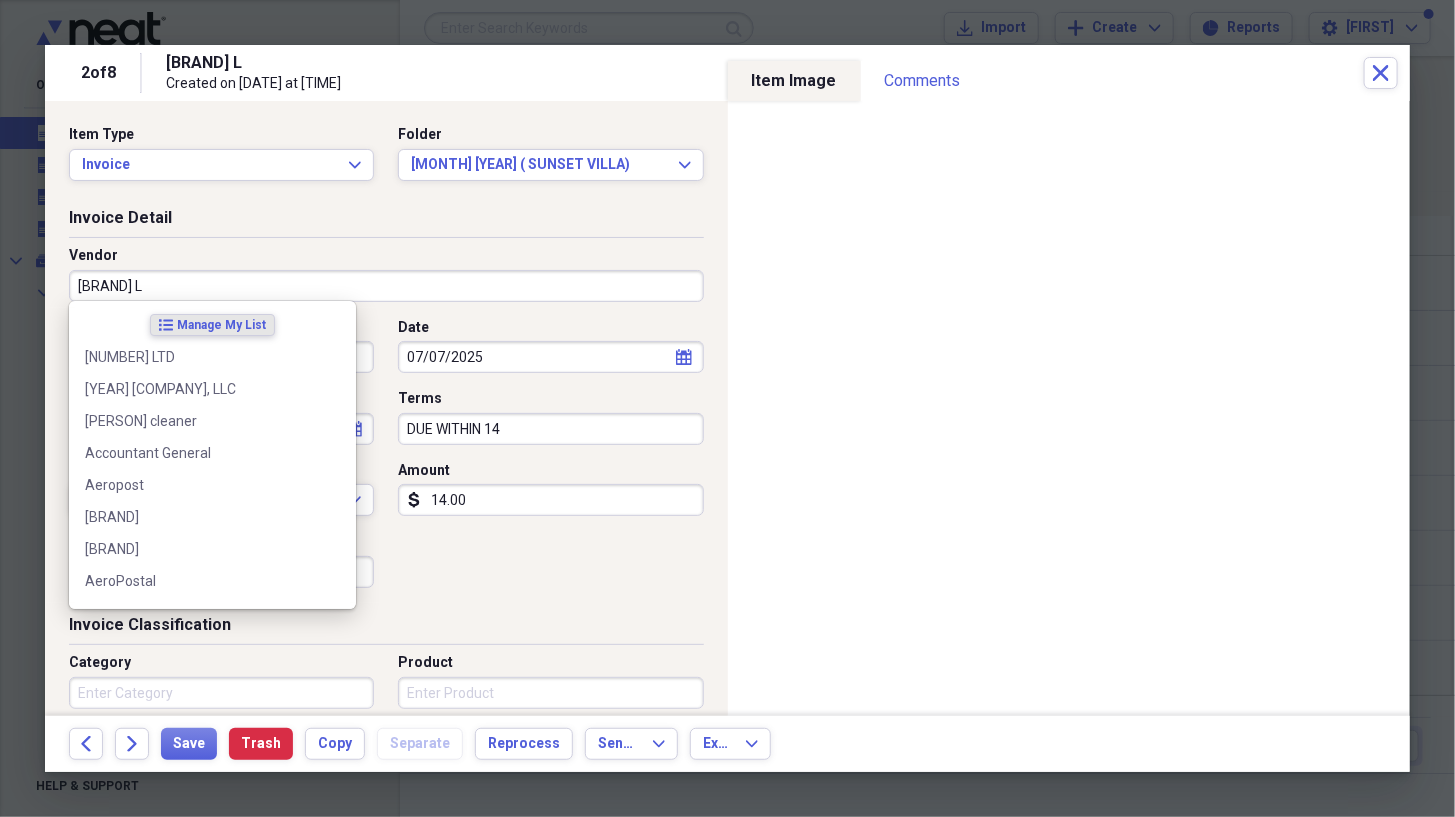 click on "[BRAND] L" at bounding box center [386, 286] 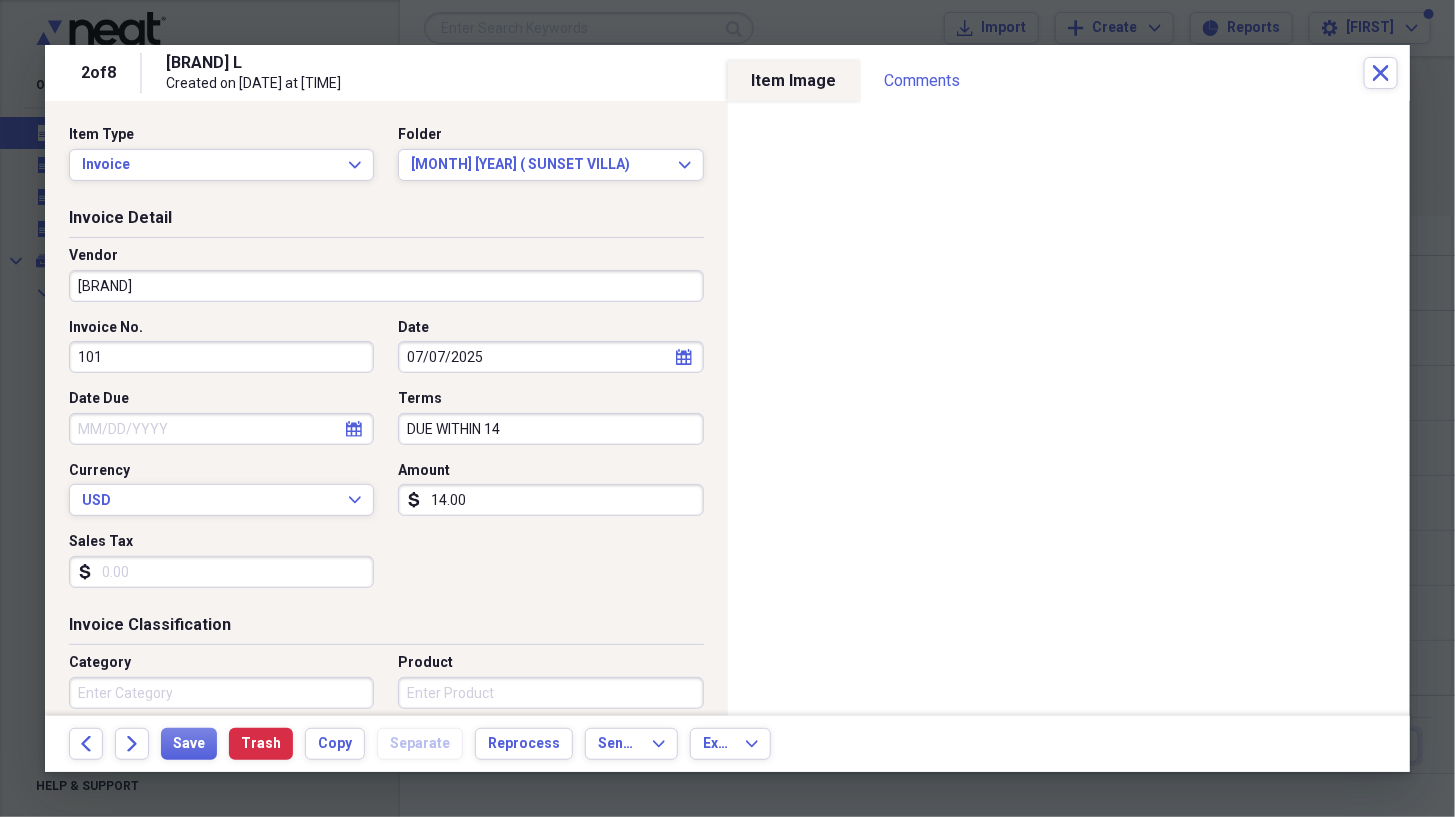click on "Invoice Detail" at bounding box center [386, 222] 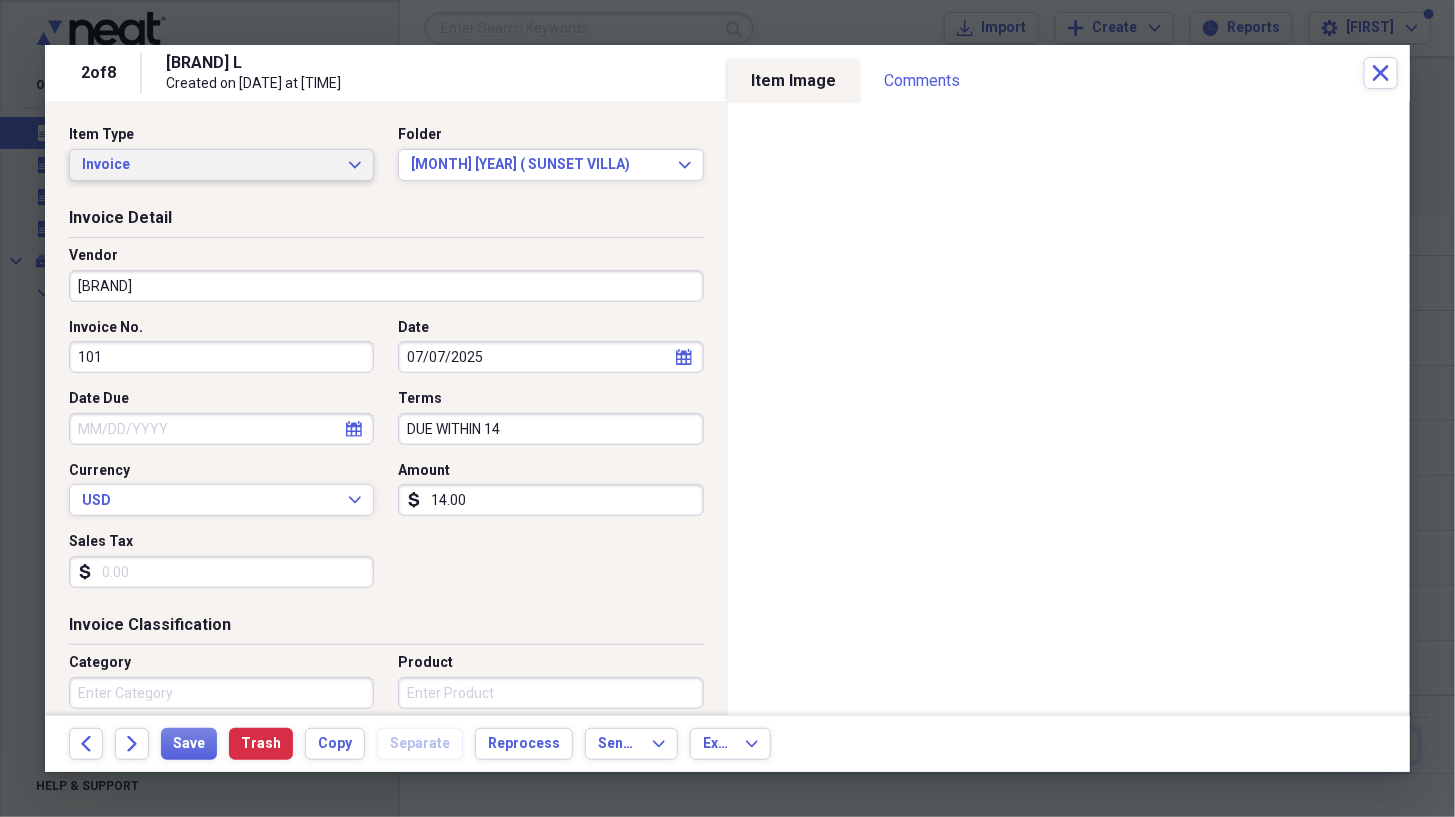 click on "Invoice Expand" at bounding box center [221, 165] 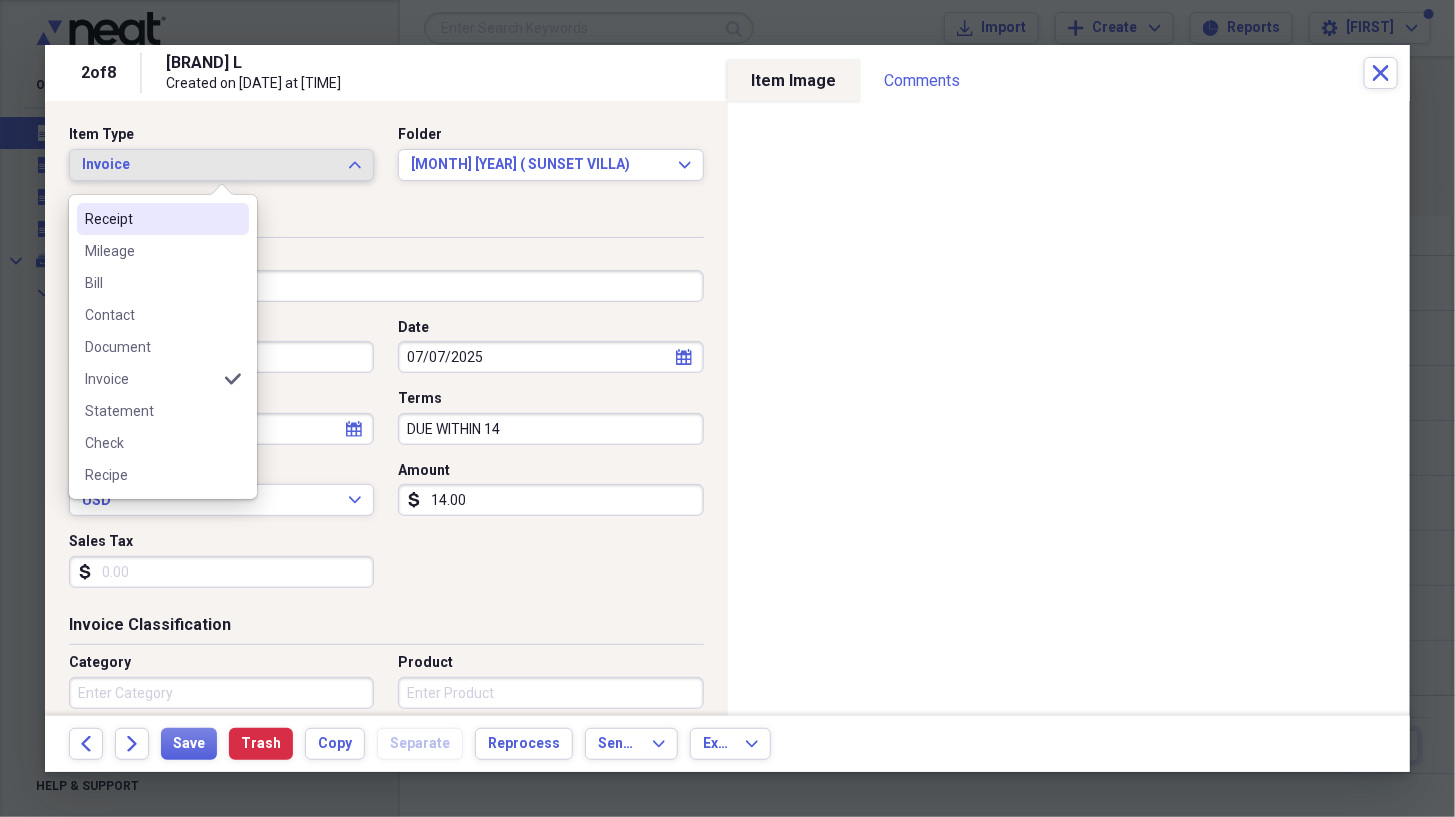 click on "Receipt" at bounding box center [163, 219] 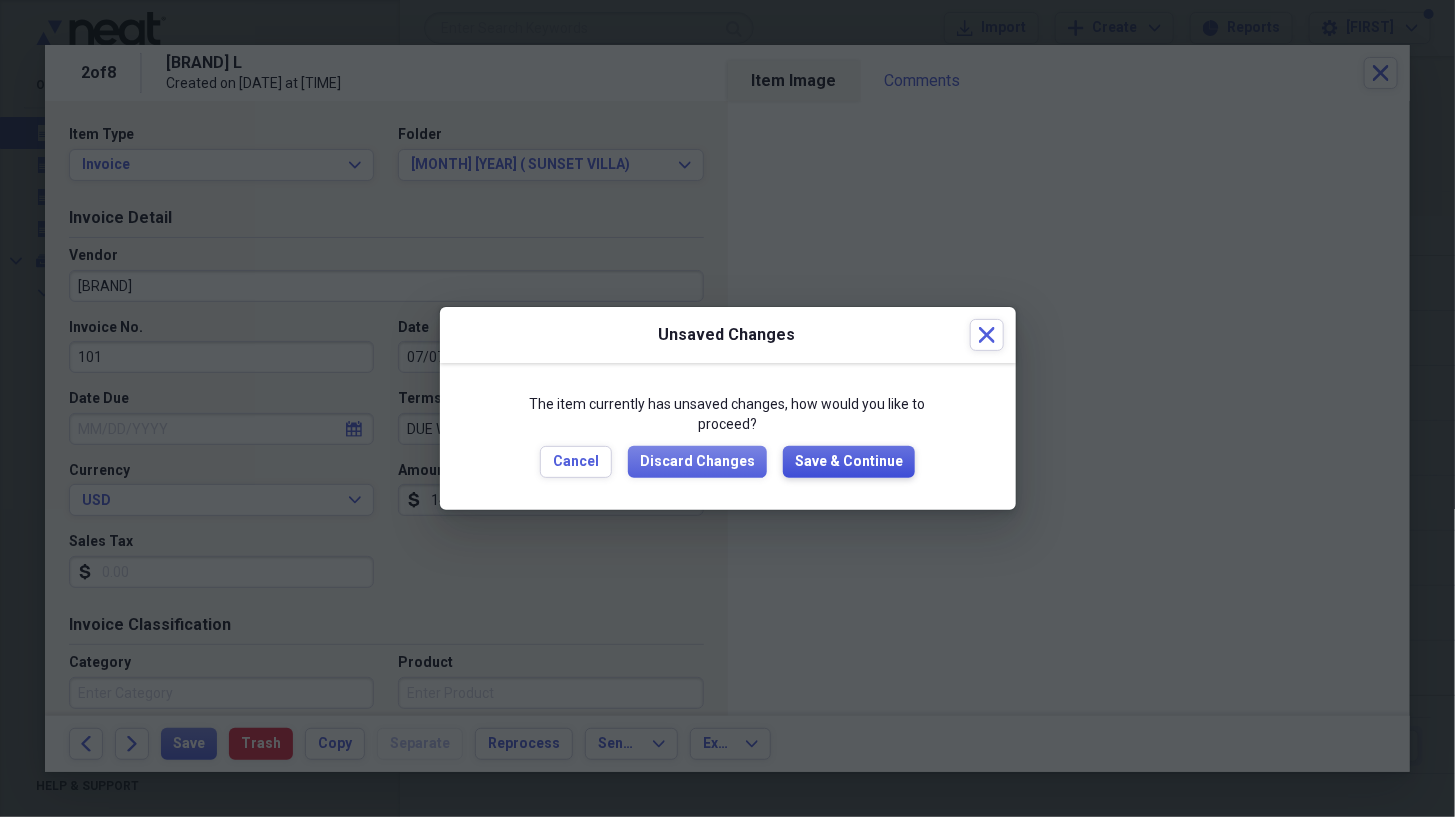 click on "Save & Continue" at bounding box center [849, 462] 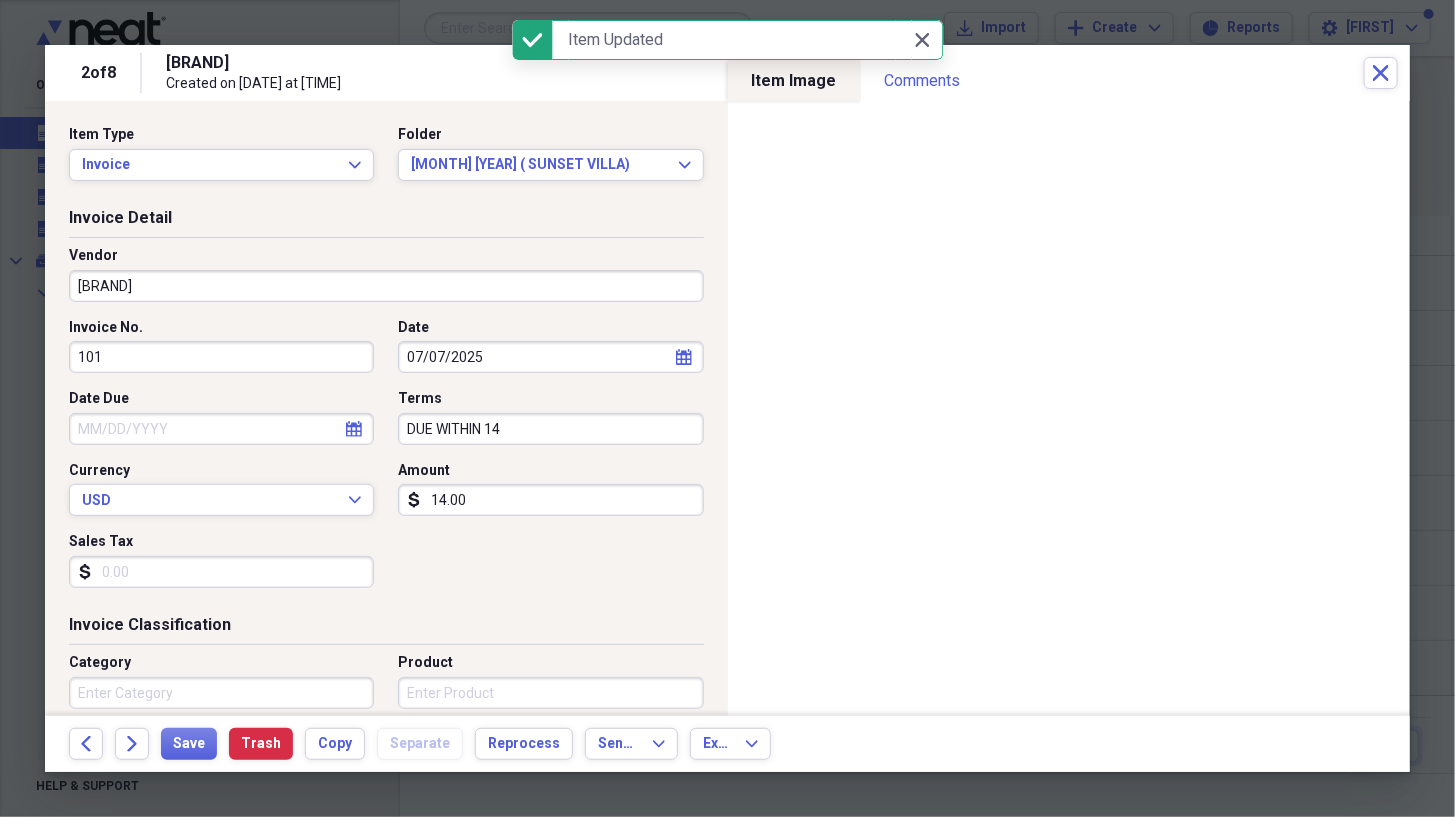 type on "[BRAND]" 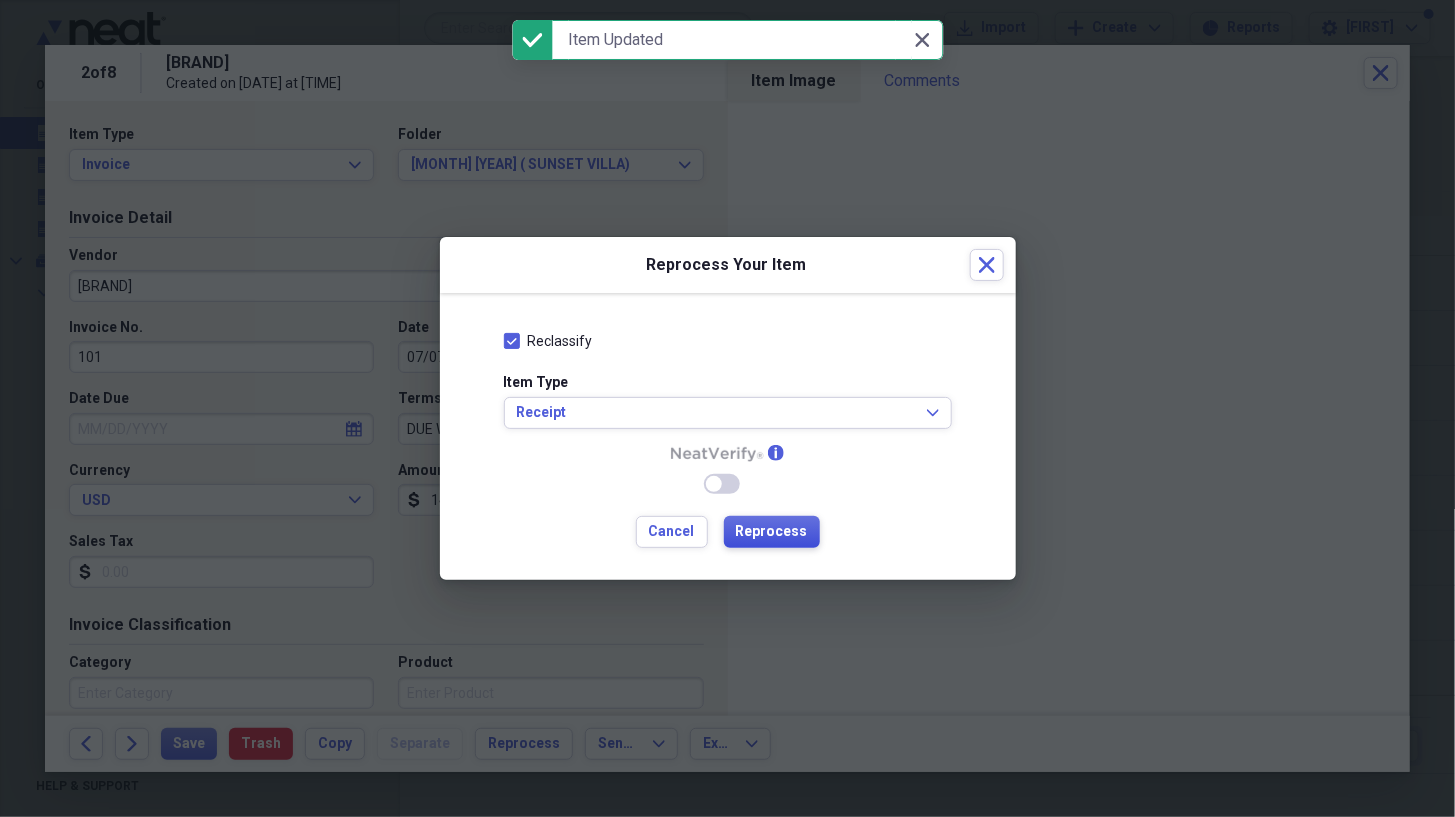 click on "Reprocess" at bounding box center [772, 532] 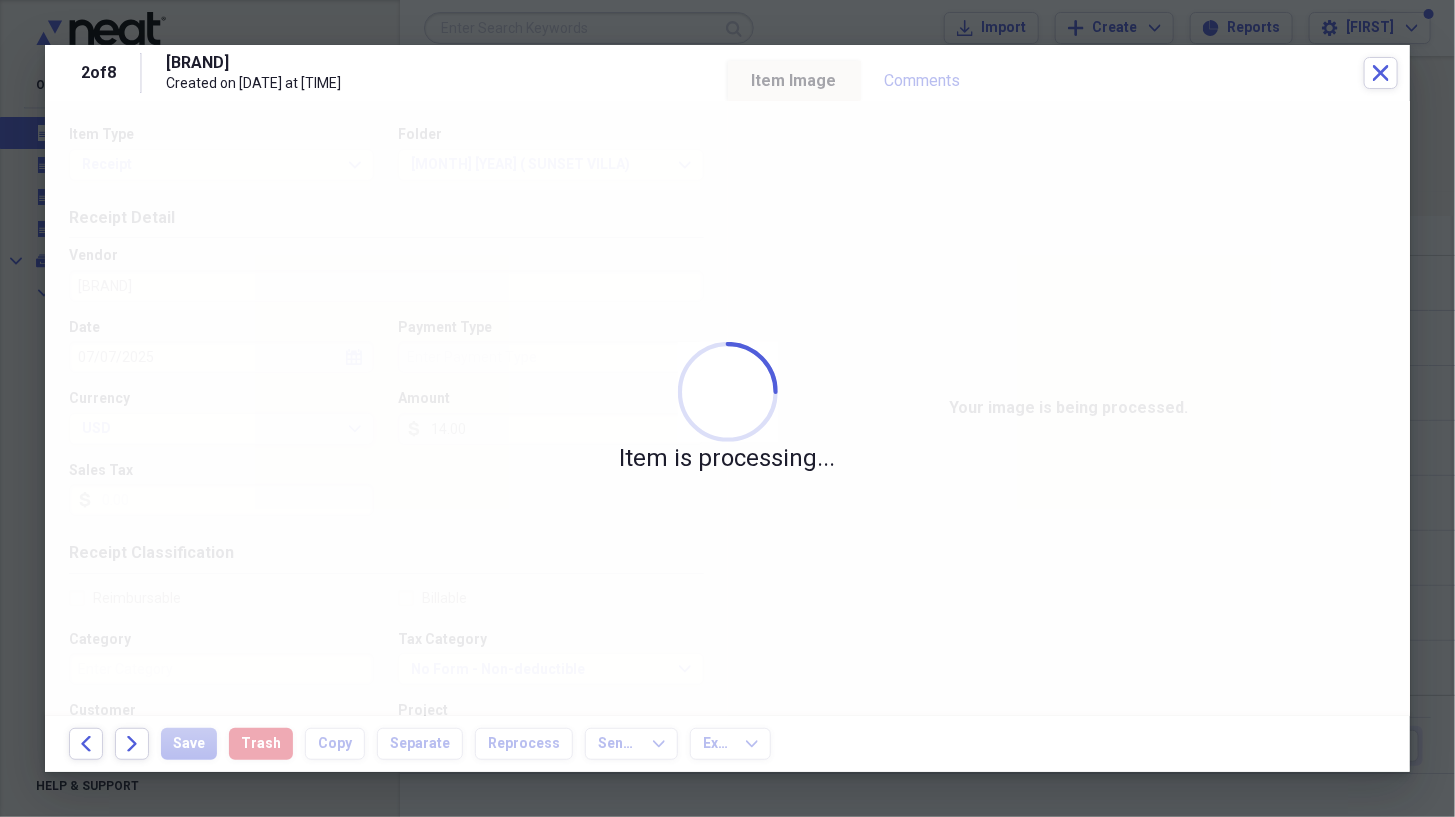 click on "[BRAND]" at bounding box center [420, 63] 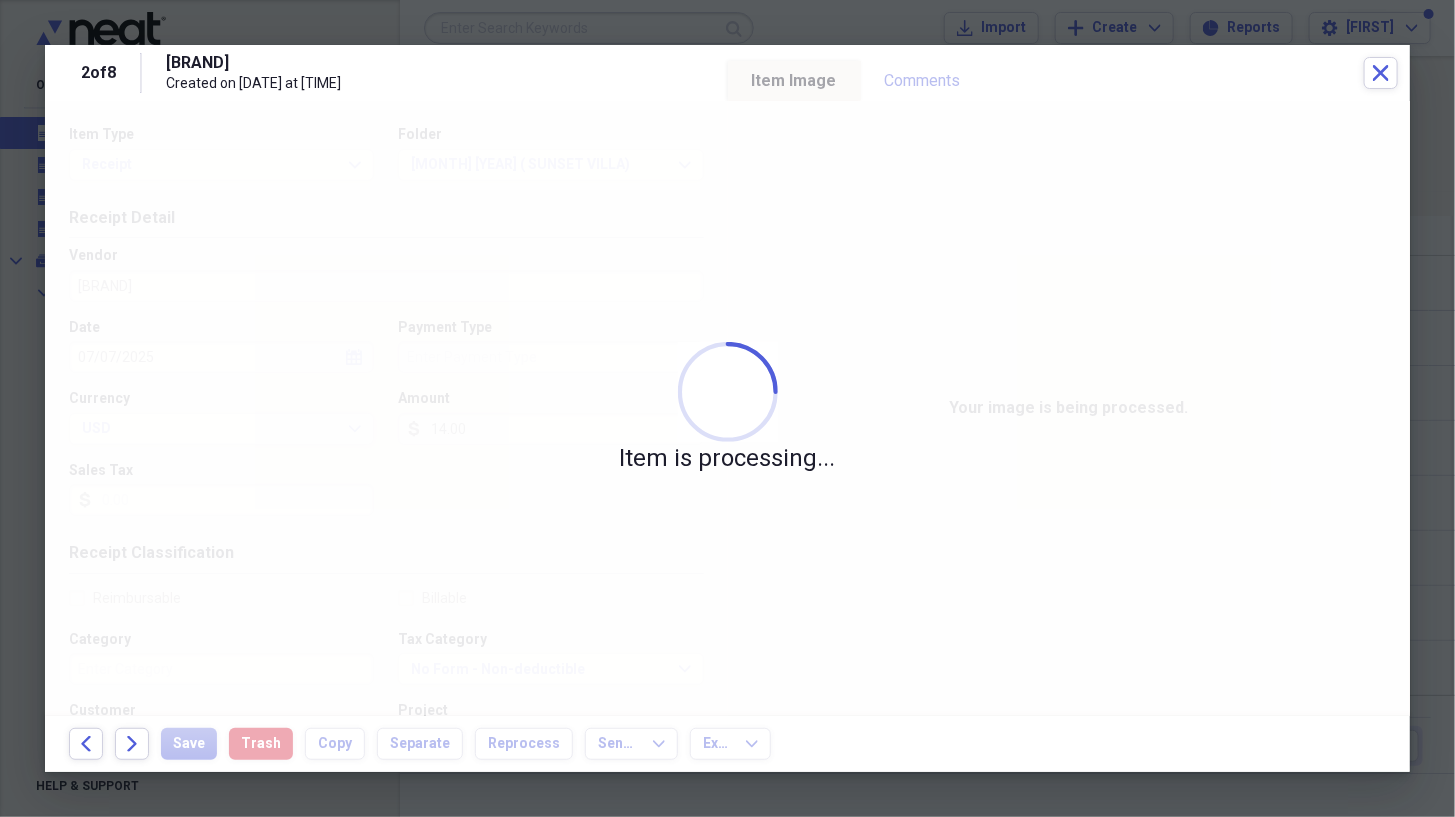 type on "Cash" 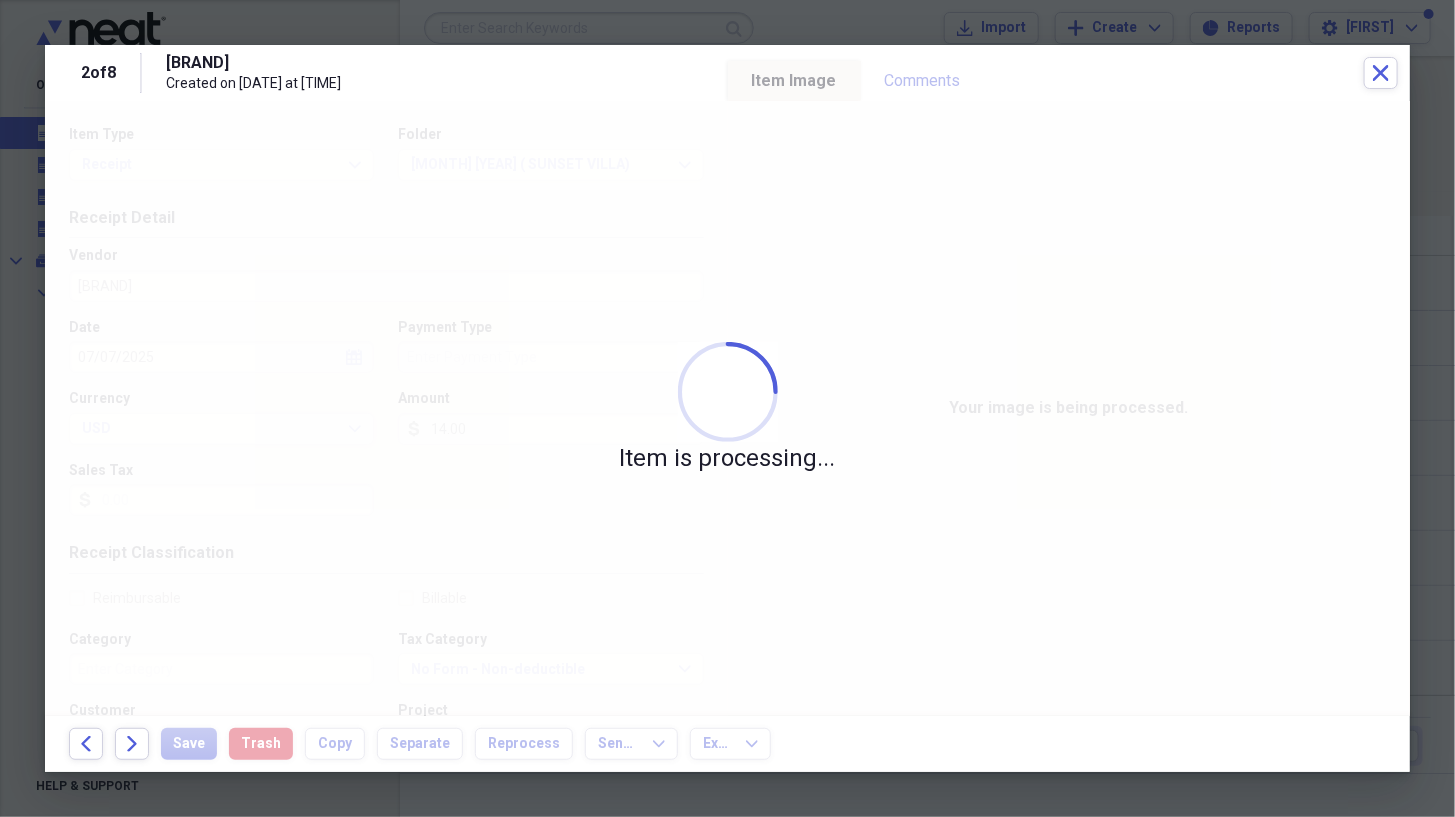 type on "Utilities" 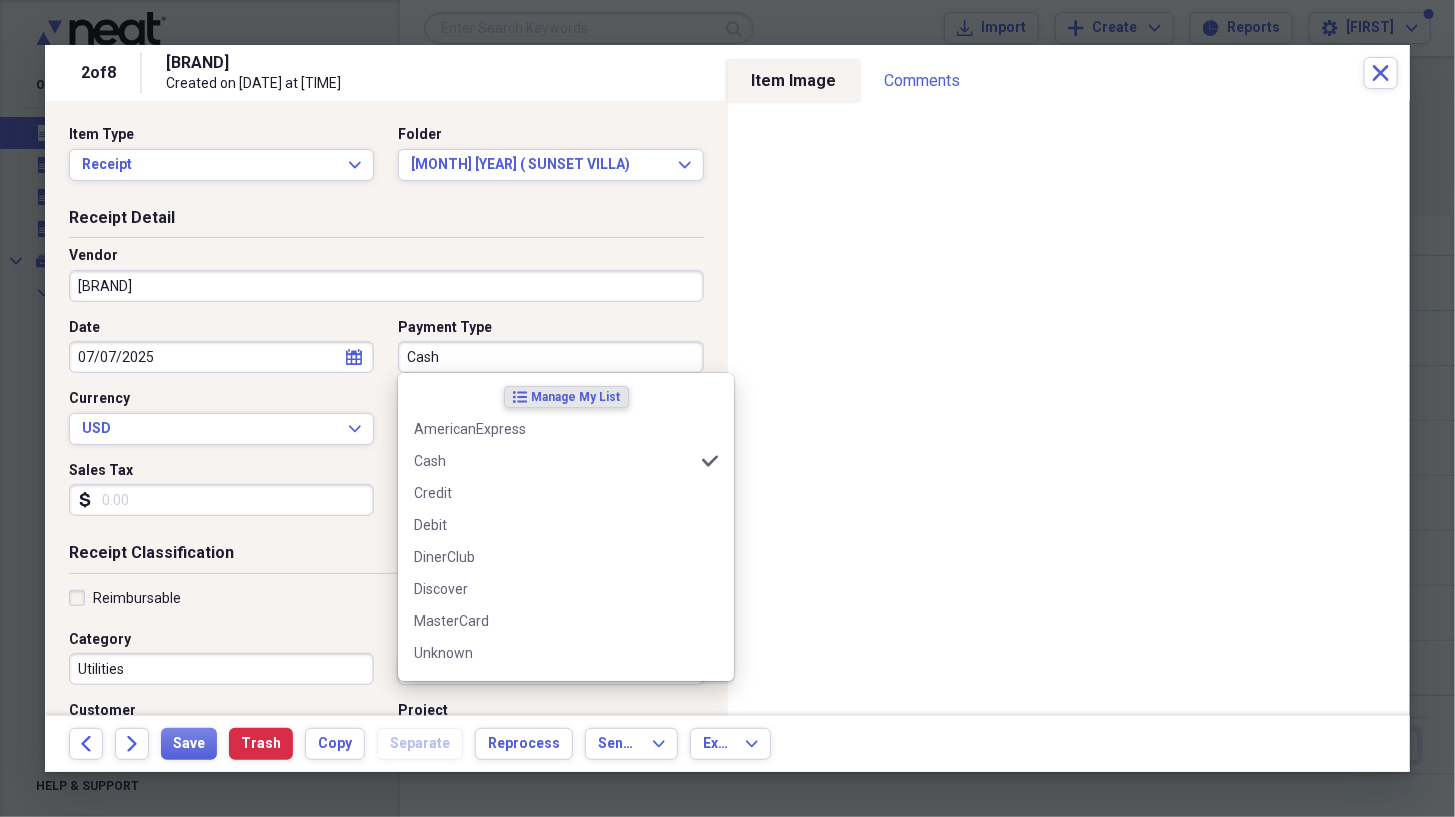 click on "Cash" at bounding box center (550, 357) 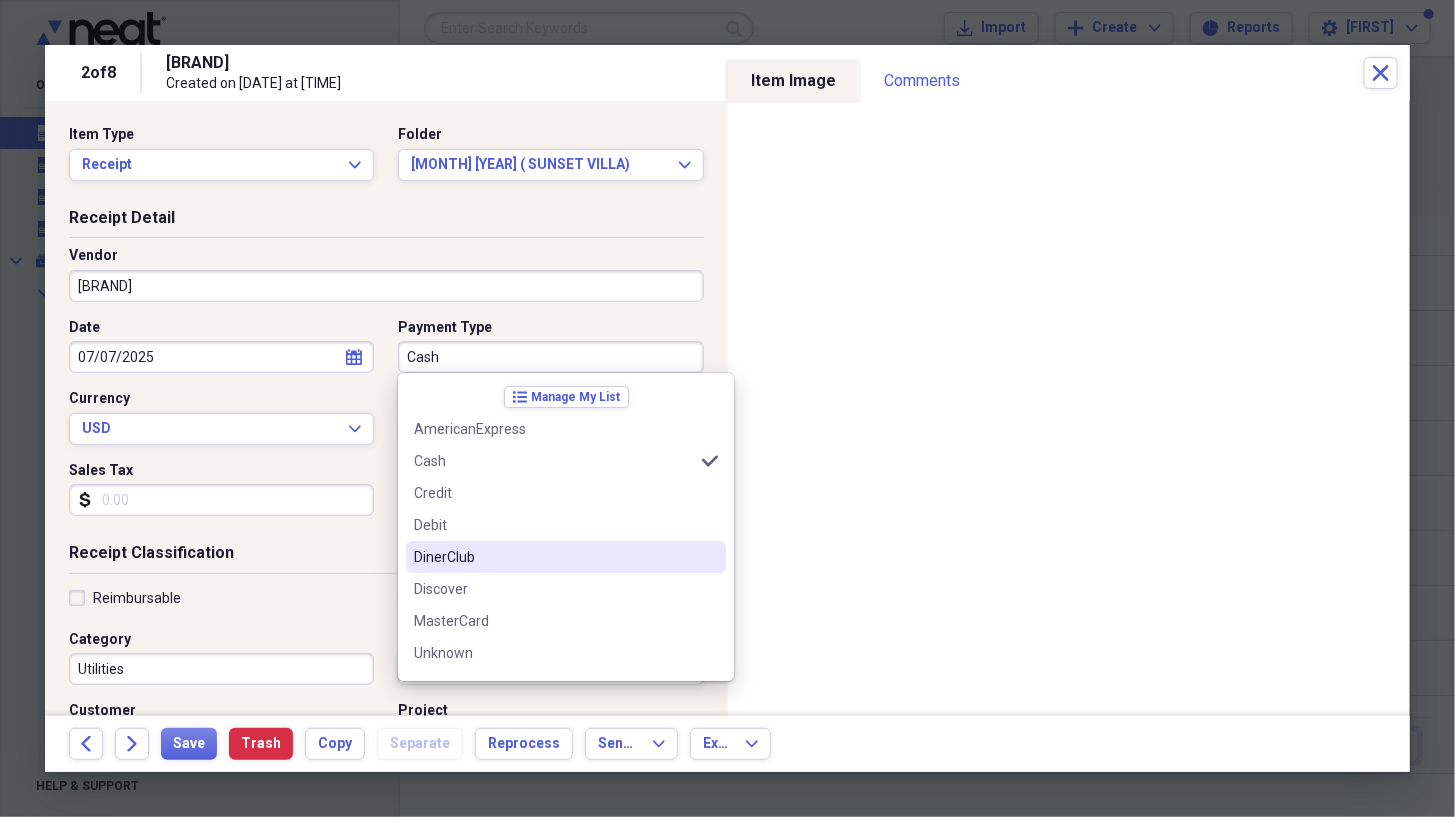 scroll, scrollTop: 251, scrollLeft: 0, axis: vertical 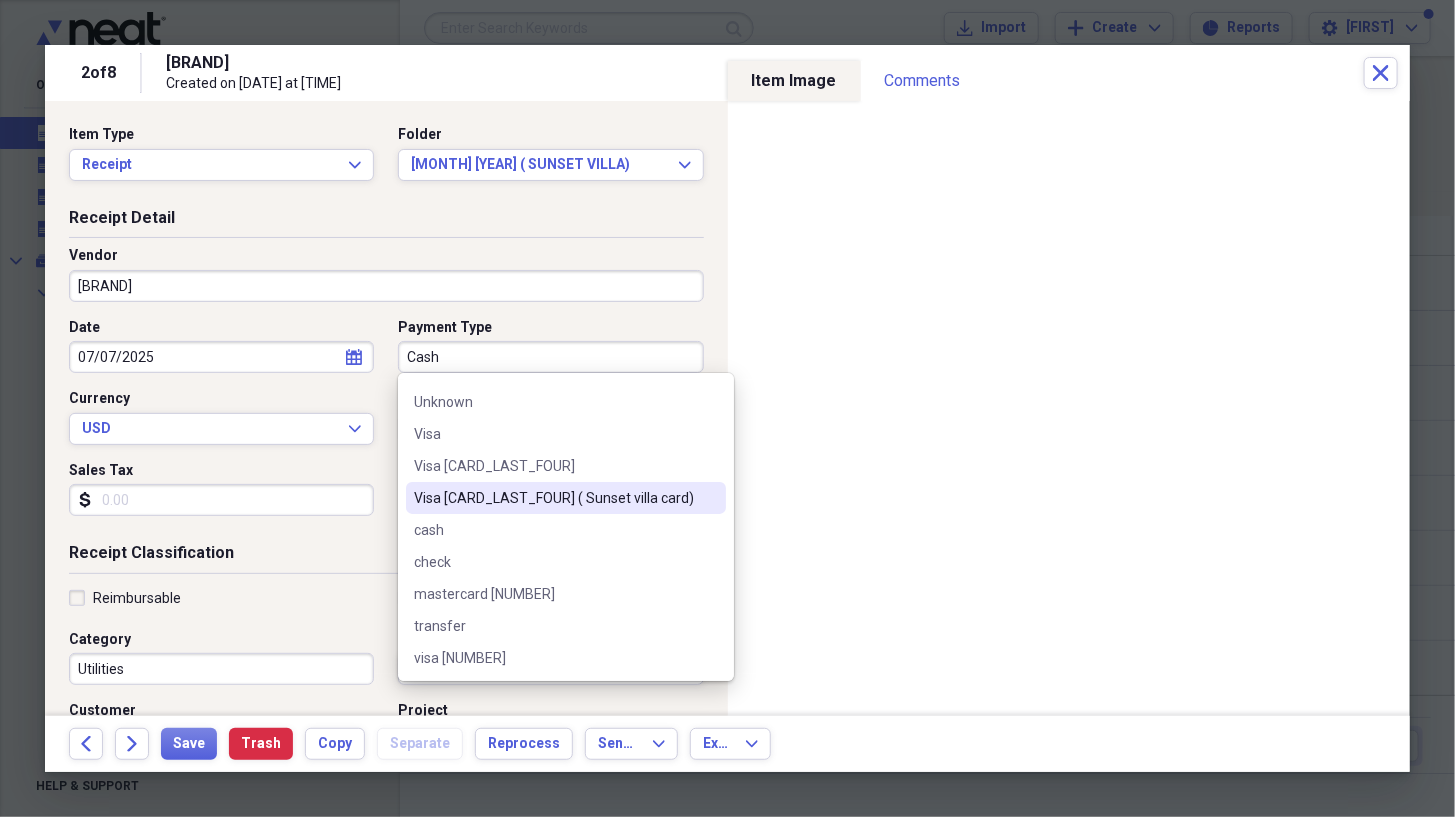 click on "Visa [CARD_LAST_FOUR] ( Sunset villa card)" at bounding box center [554, 498] 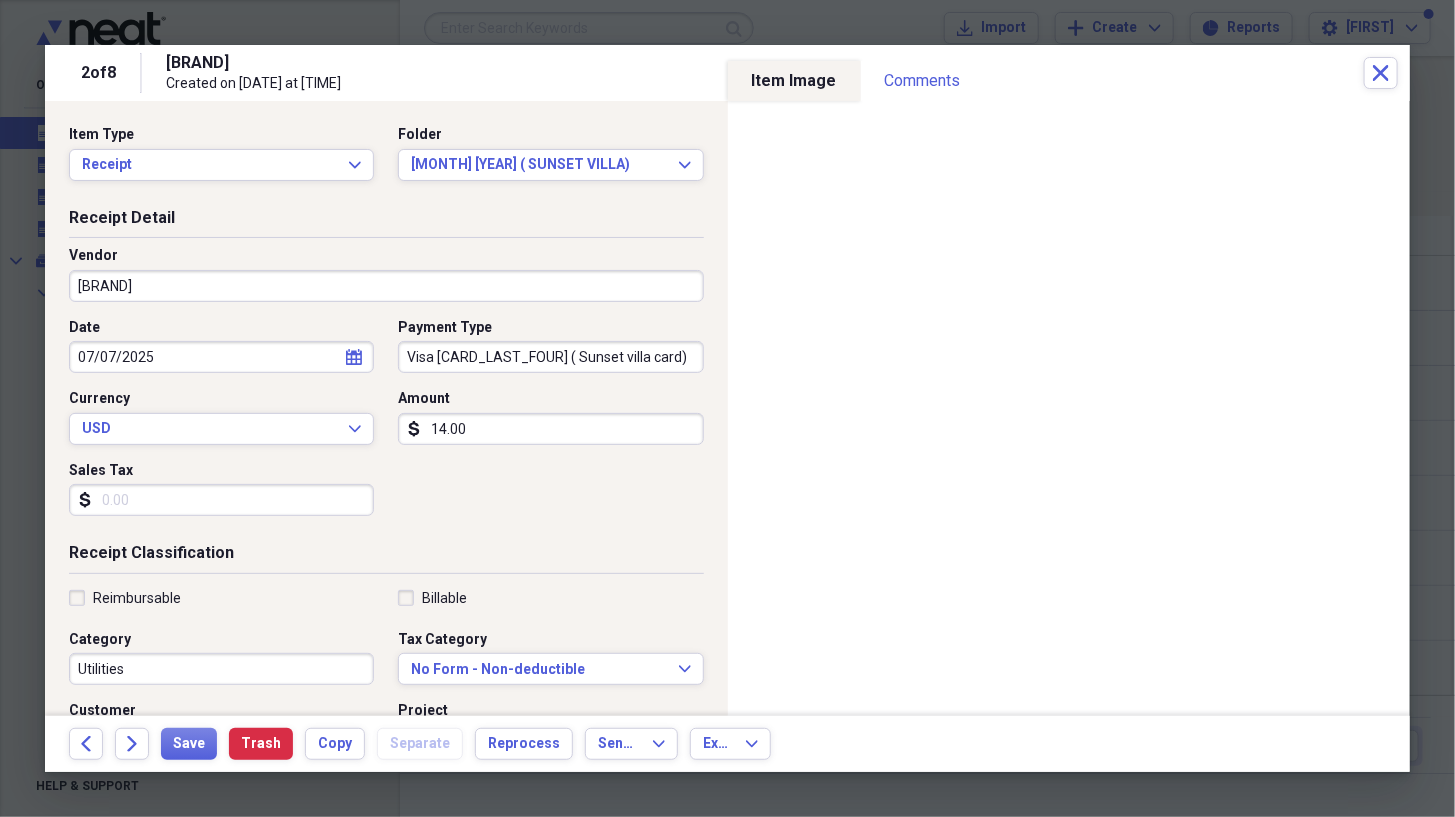 click on "14.00" at bounding box center (550, 429) 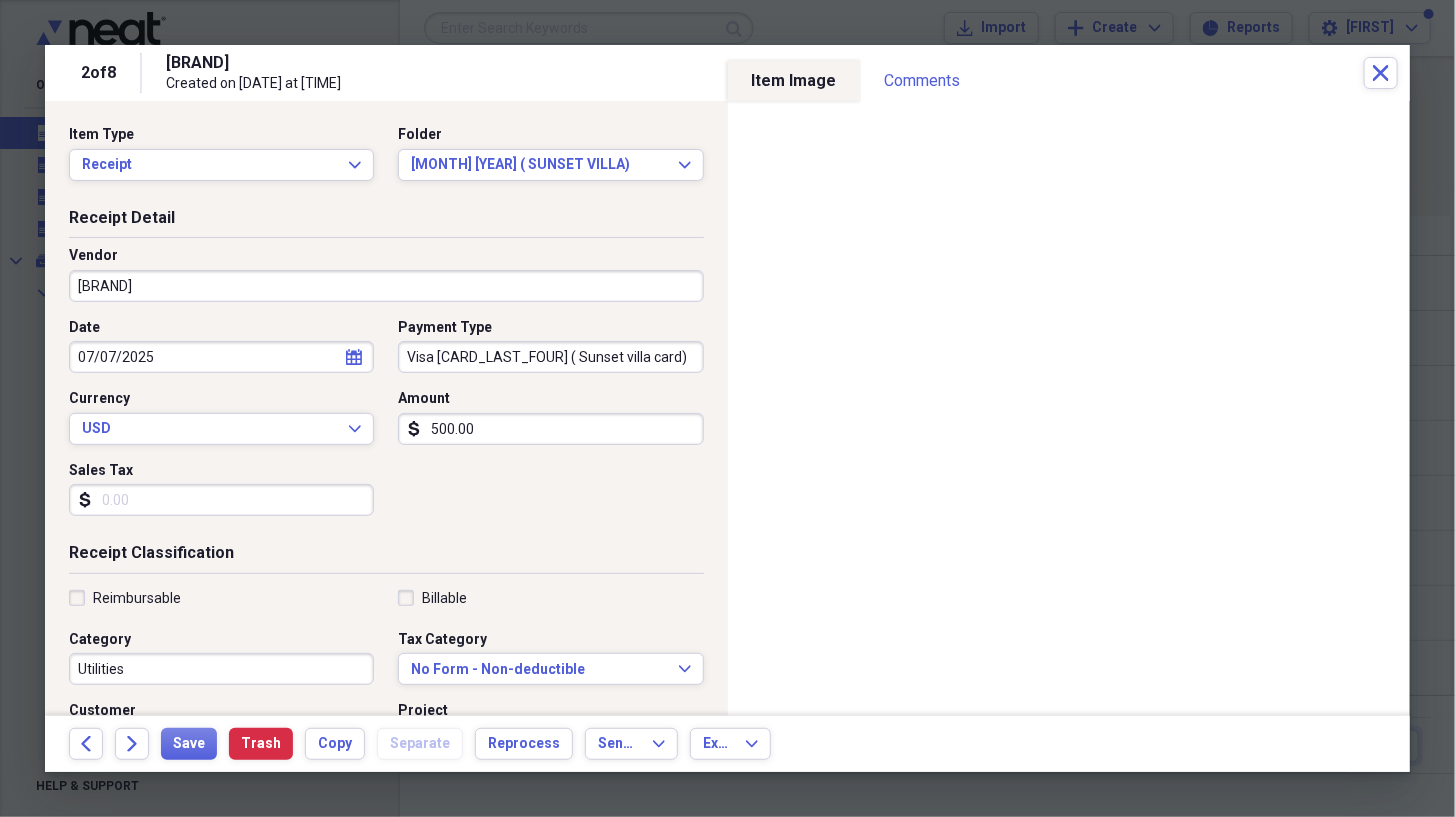type on "500.00" 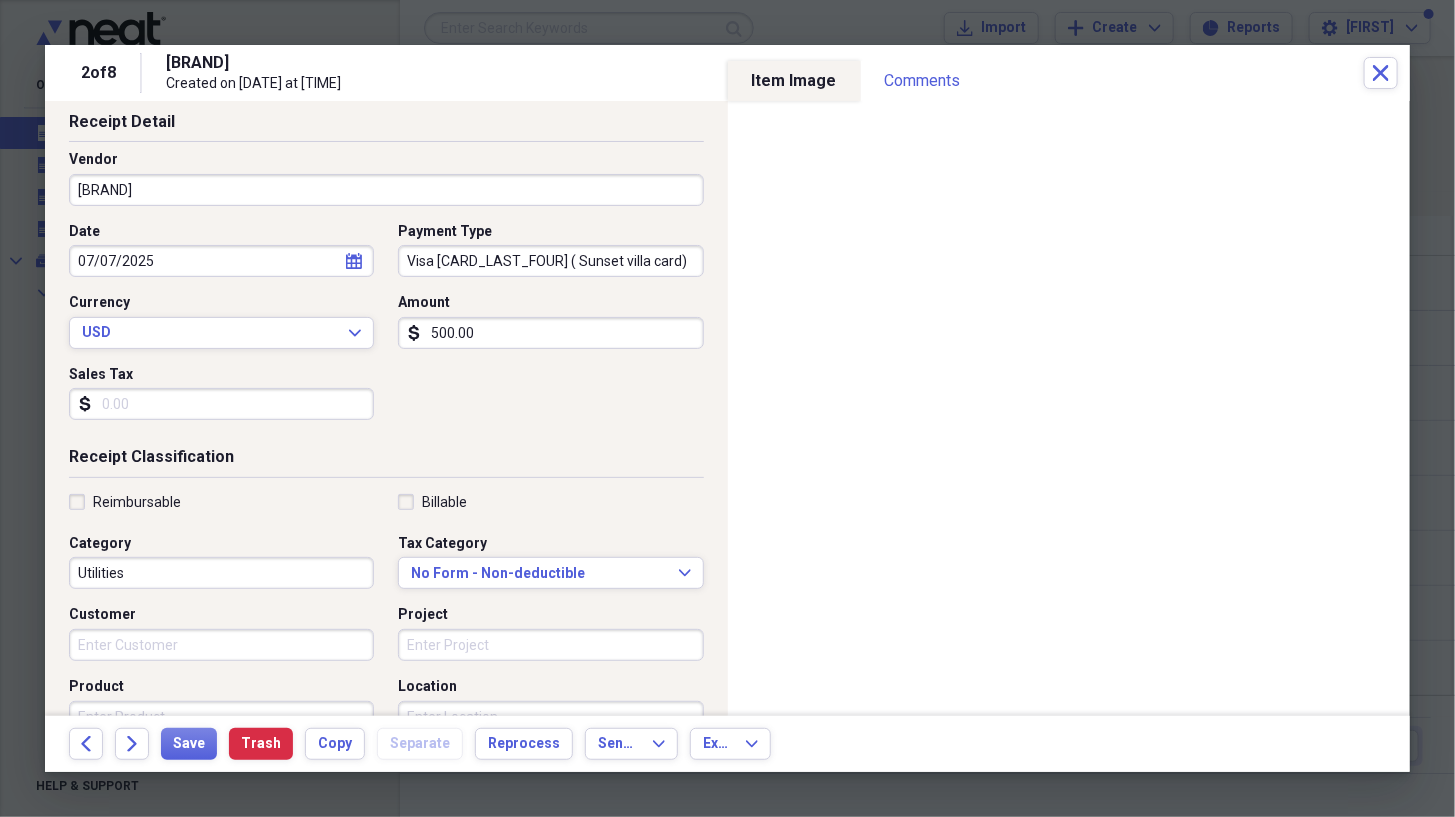 scroll, scrollTop: 95, scrollLeft: 0, axis: vertical 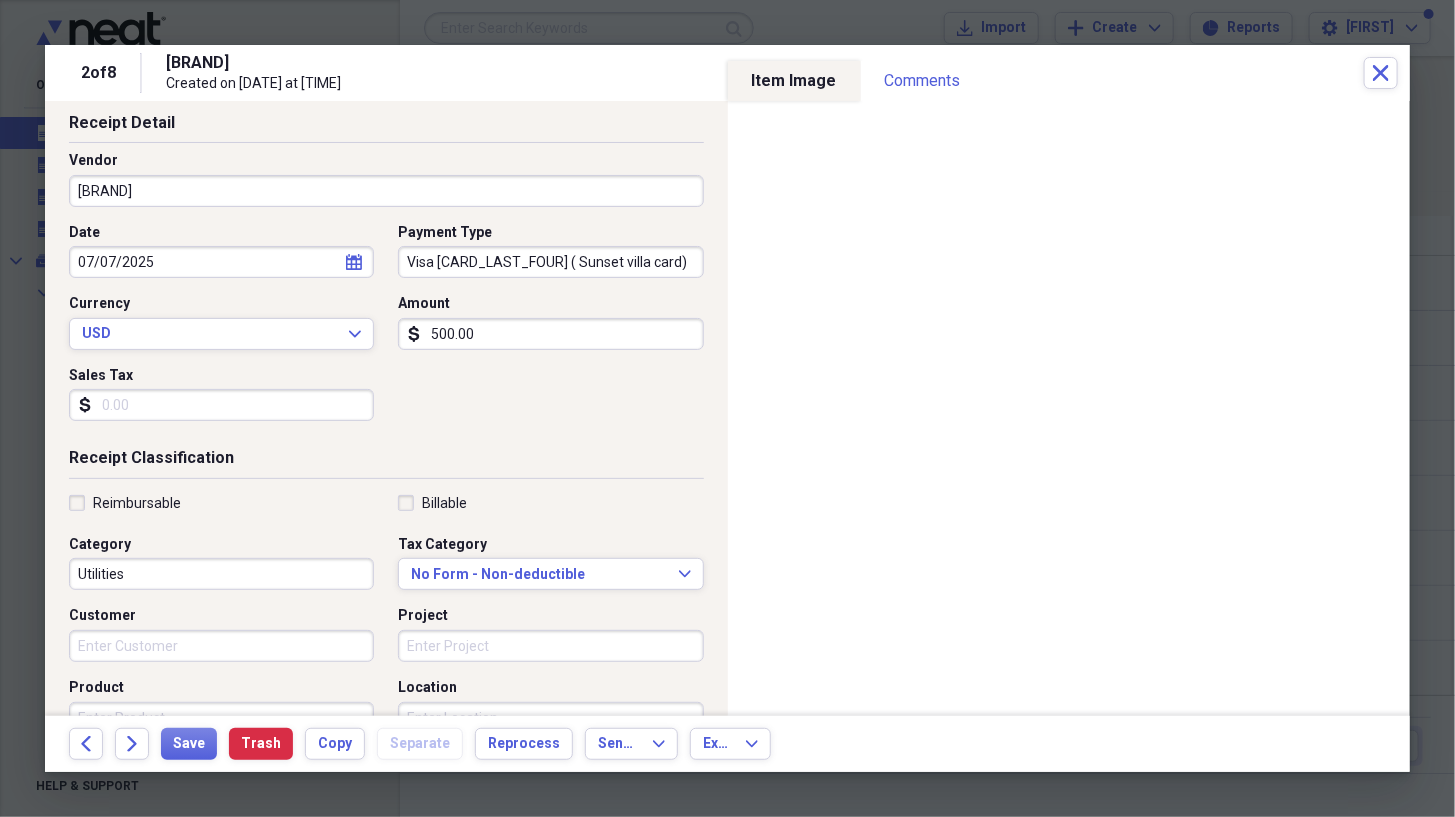 click on "Date [DATE] calendar Calendar Payment Type Visa [CARD_LAST_FOUR] ( Sunset villa card) Currency USD Expand Amount dollar-sign 500.00 Sales Tax dollar-sign" at bounding box center (386, 330) 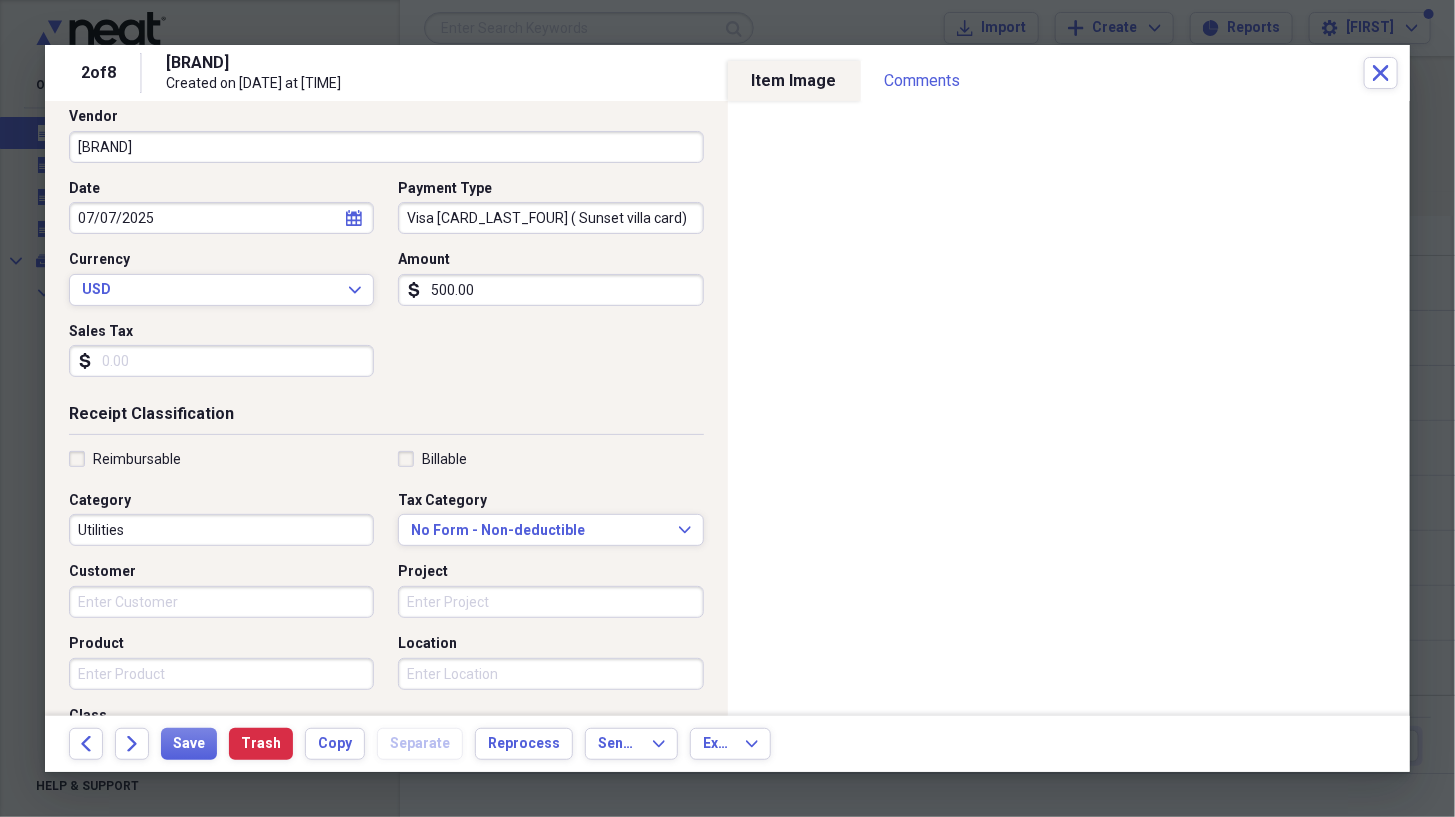 scroll, scrollTop: 137, scrollLeft: 0, axis: vertical 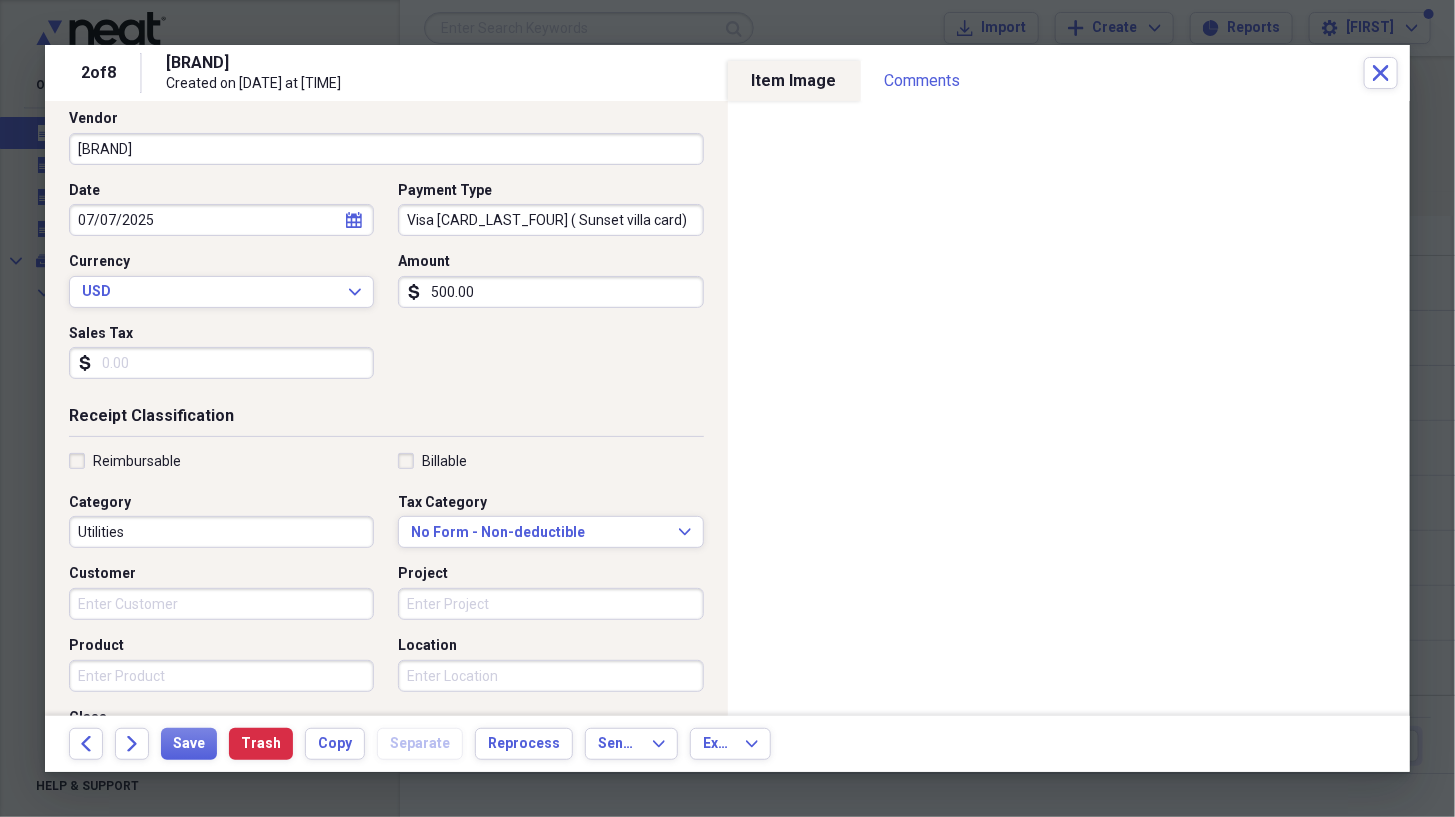 click on "Category Utilities" at bounding box center (227, 521) 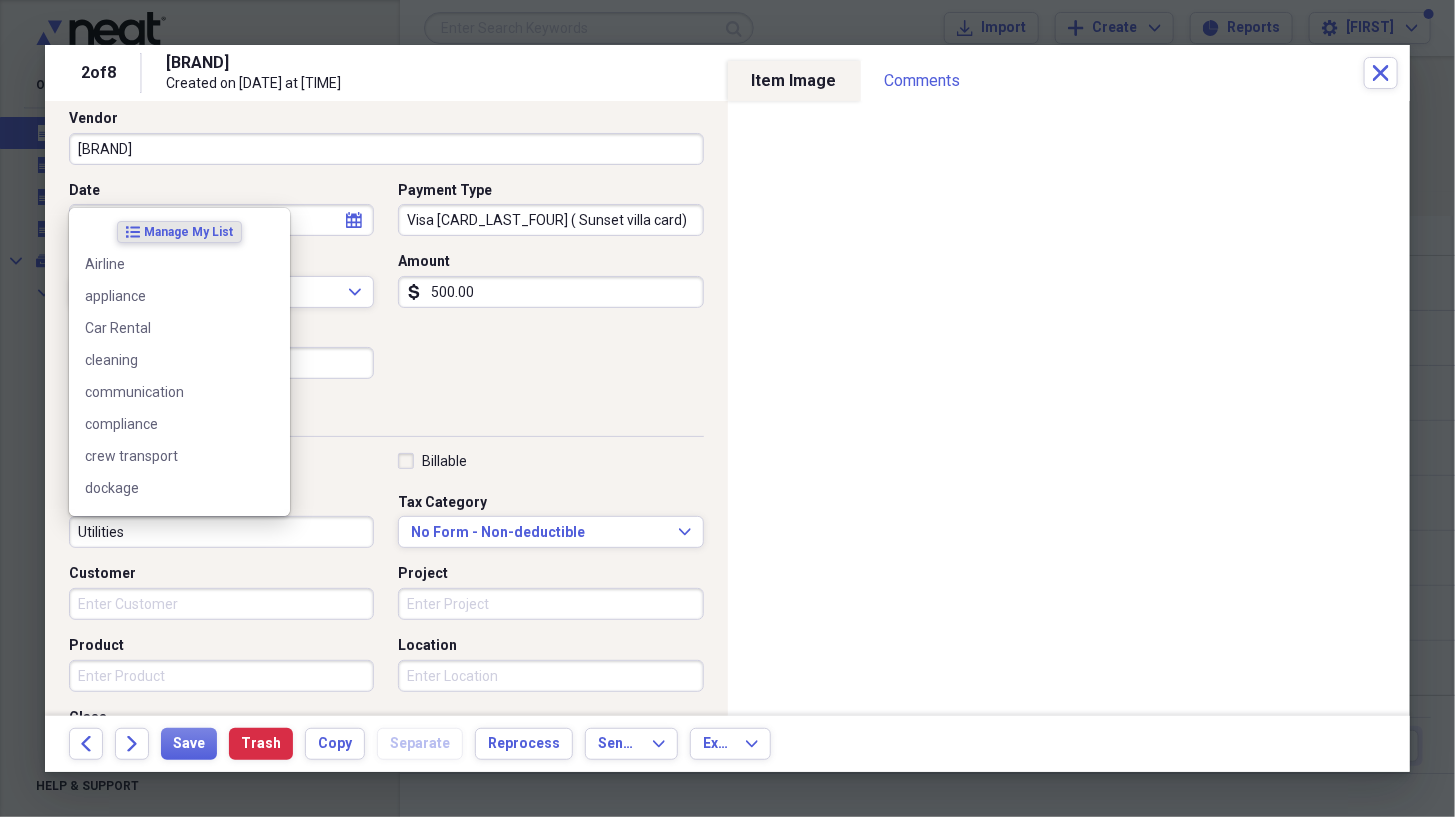 click on "Utilities" at bounding box center (221, 532) 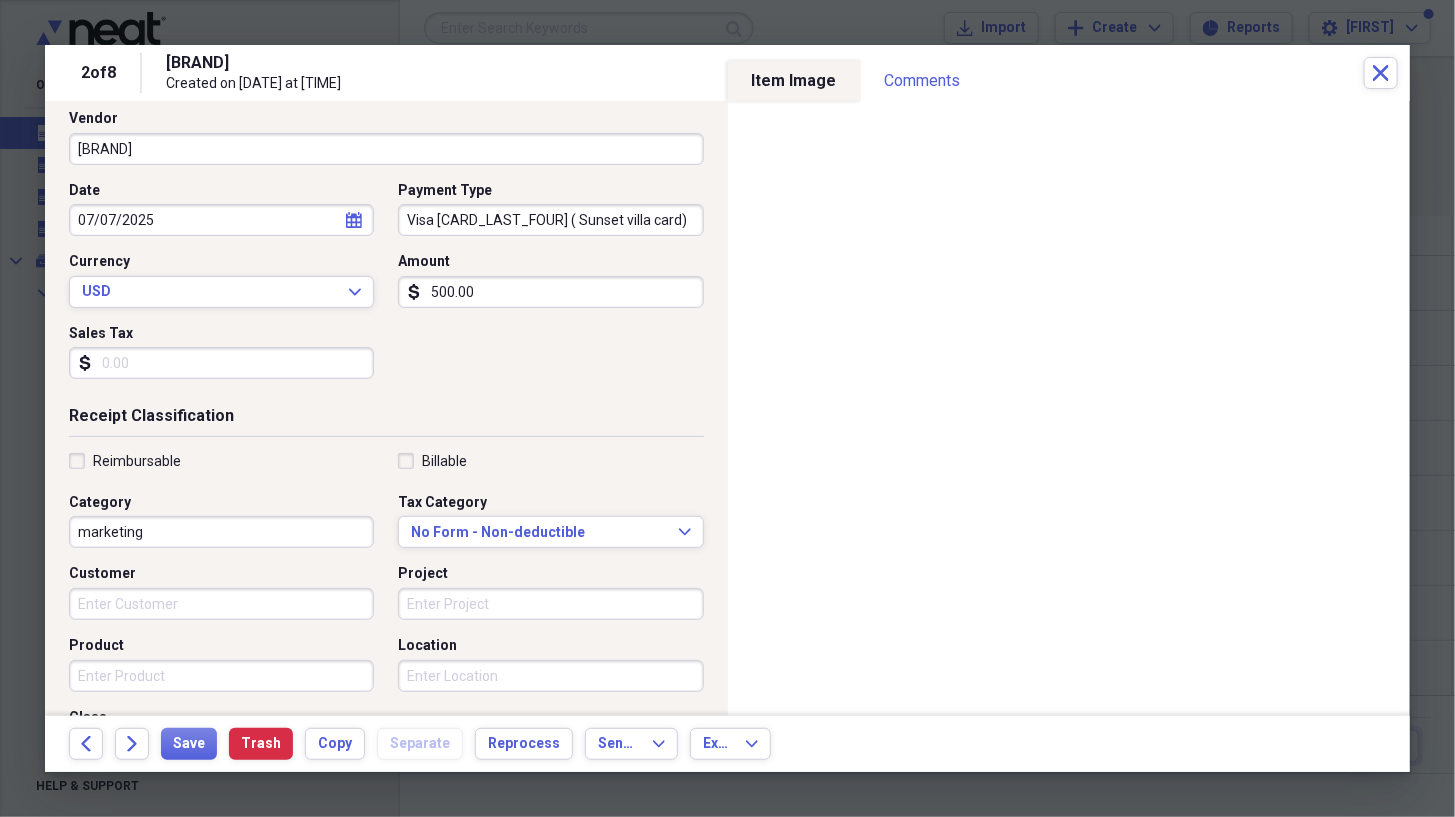 type on "marketing" 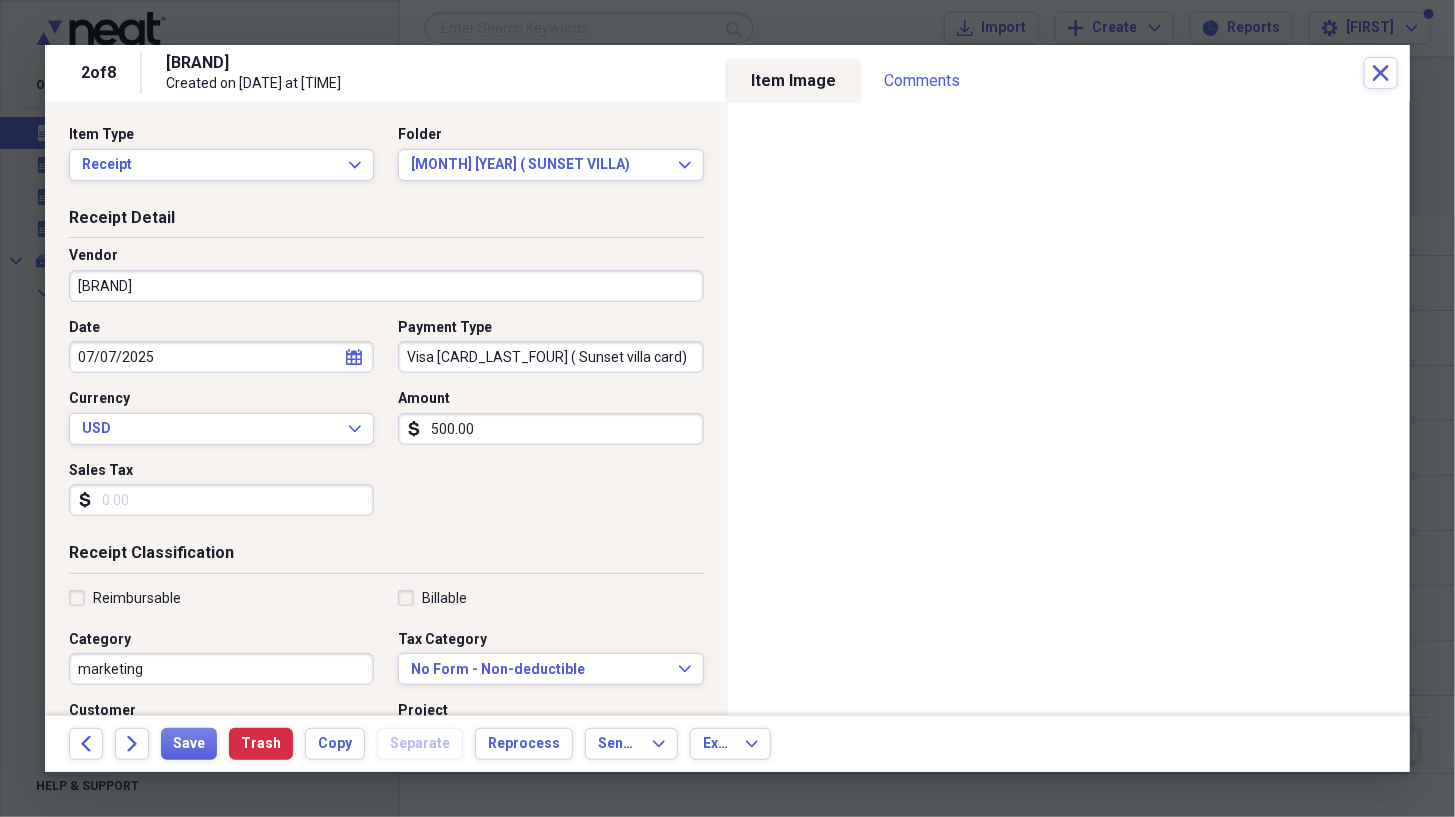 scroll, scrollTop: 15, scrollLeft: 0, axis: vertical 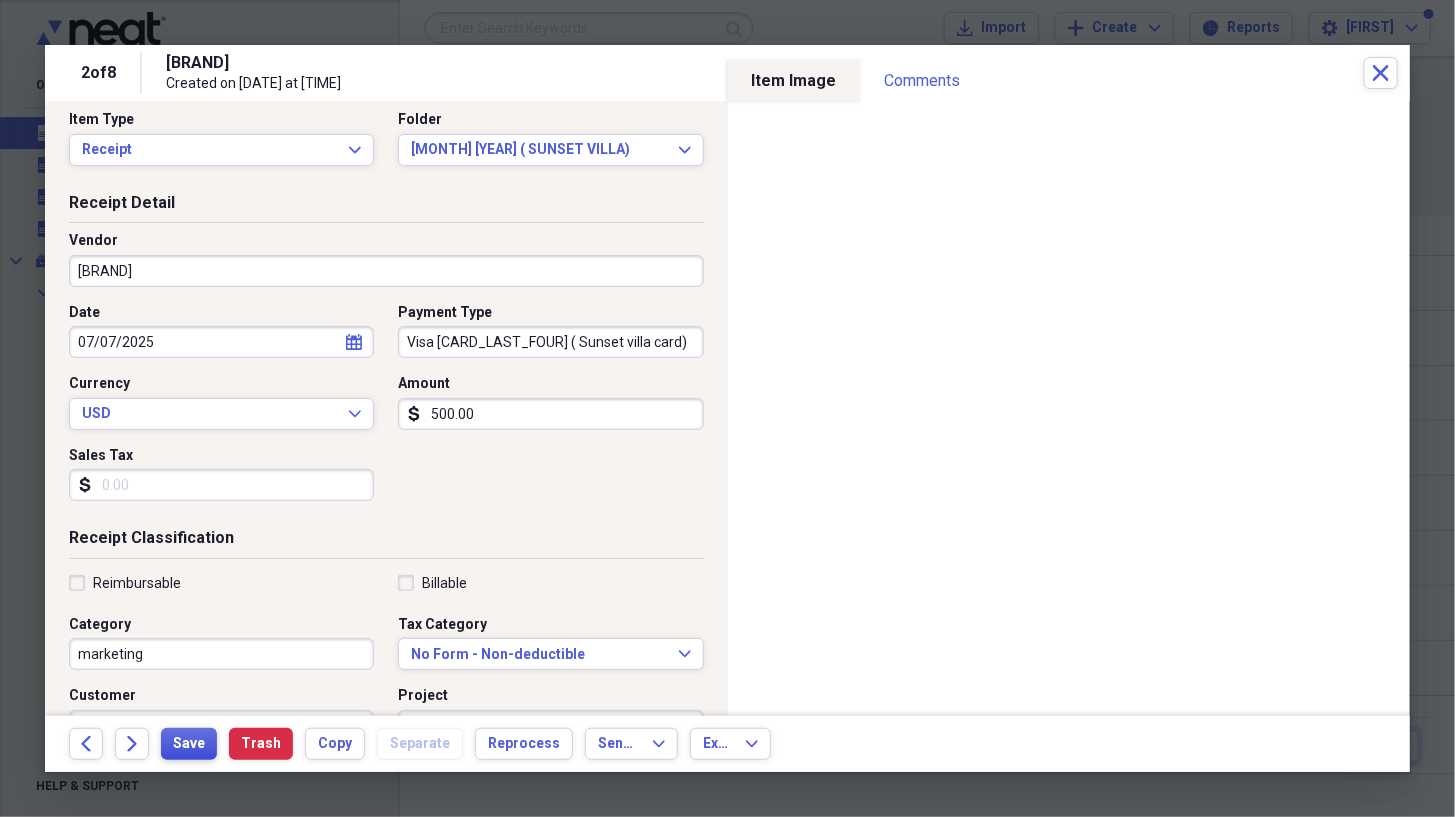 click on "Save" at bounding box center (189, 744) 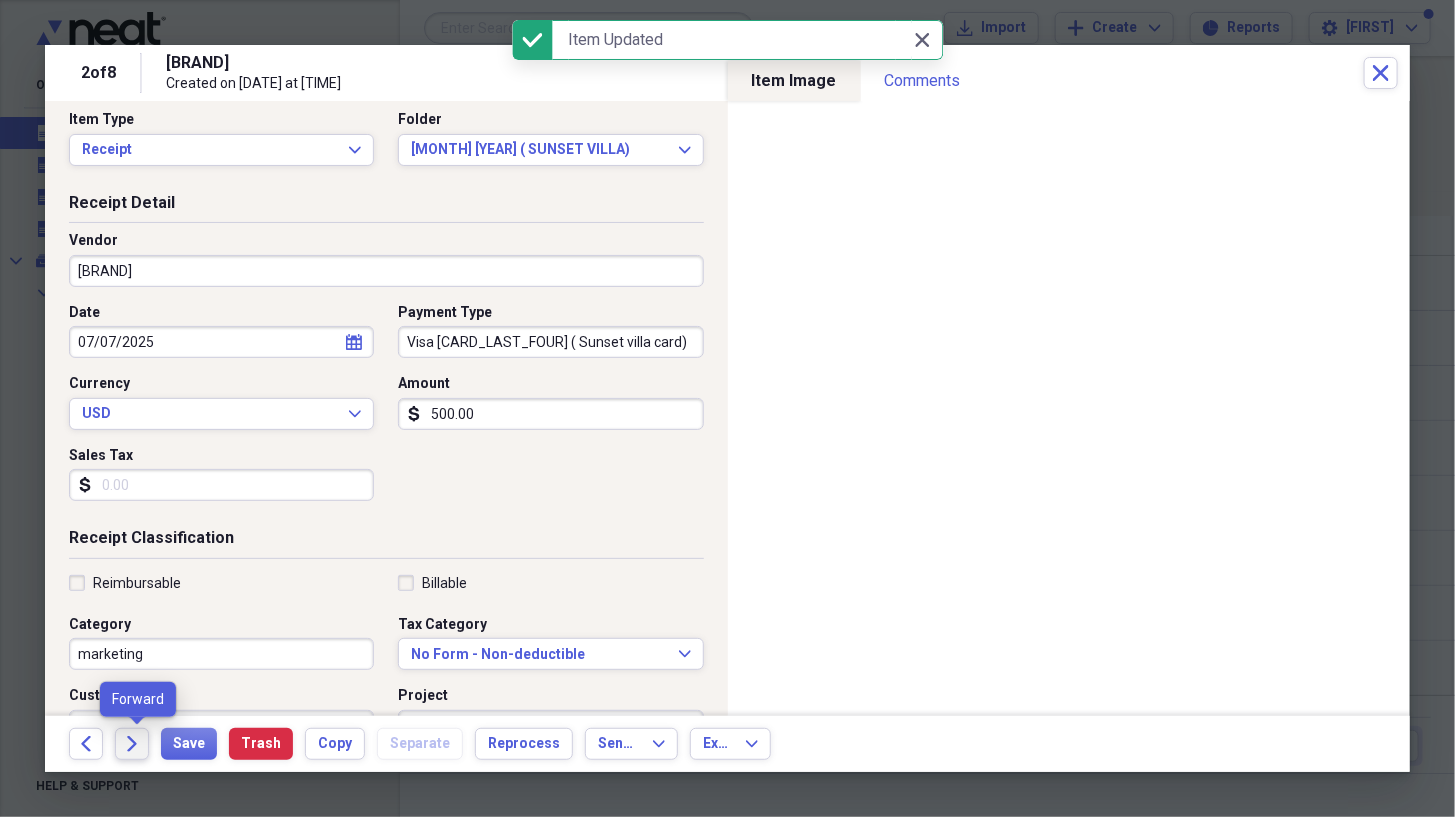 click on "Forward" at bounding box center (132, 744) 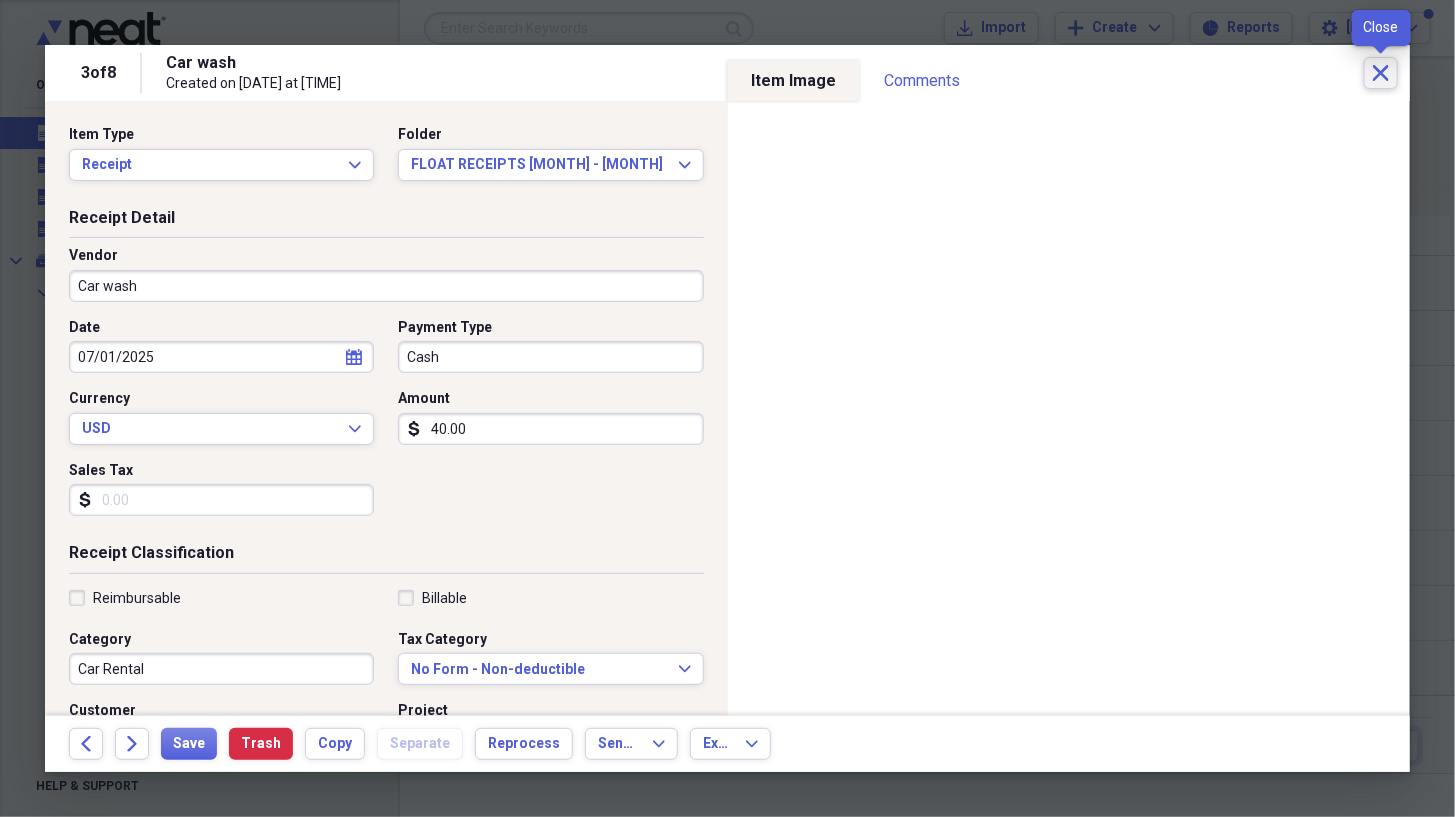 click on "Close" 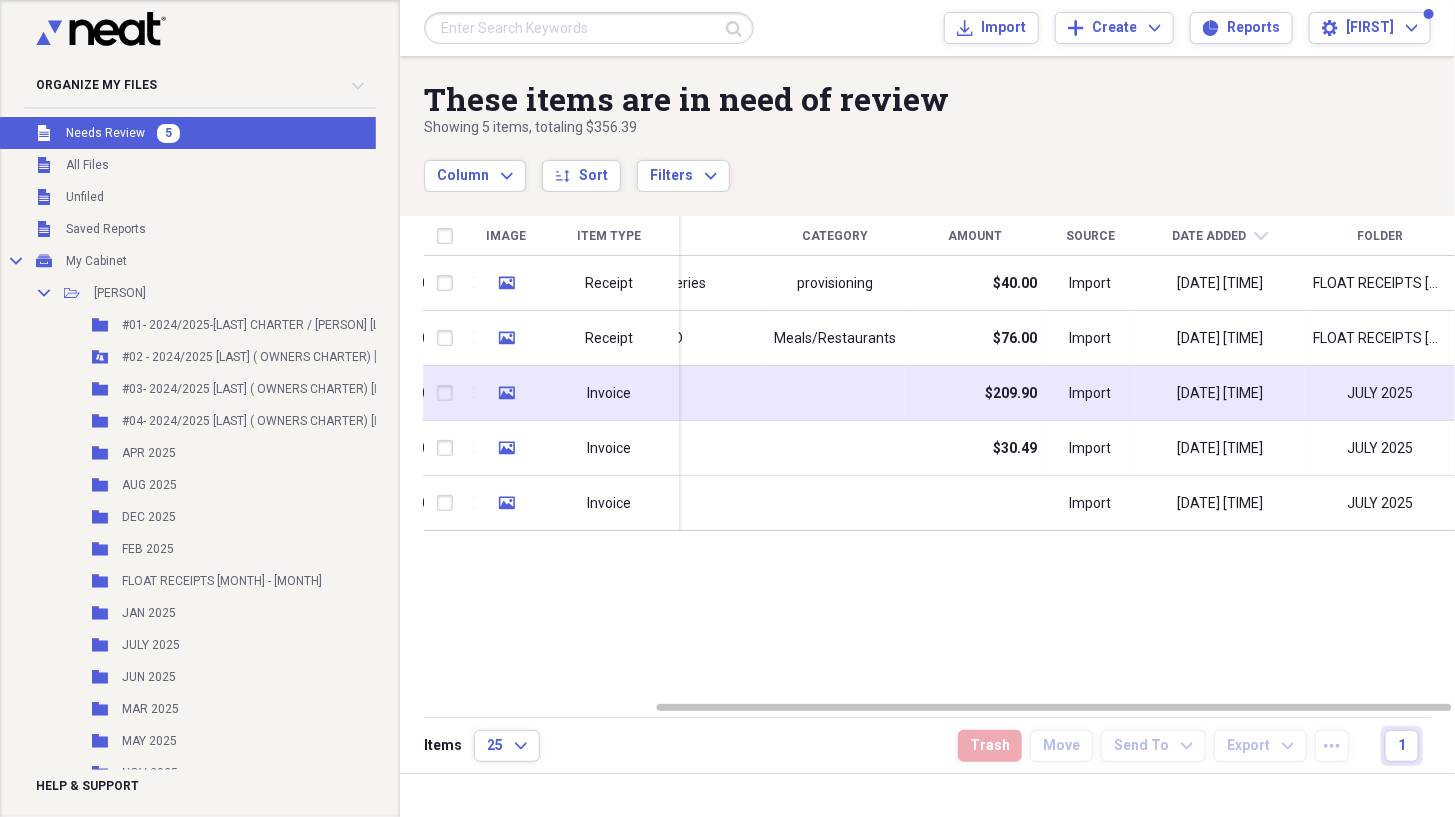 click at bounding box center [645, 393] 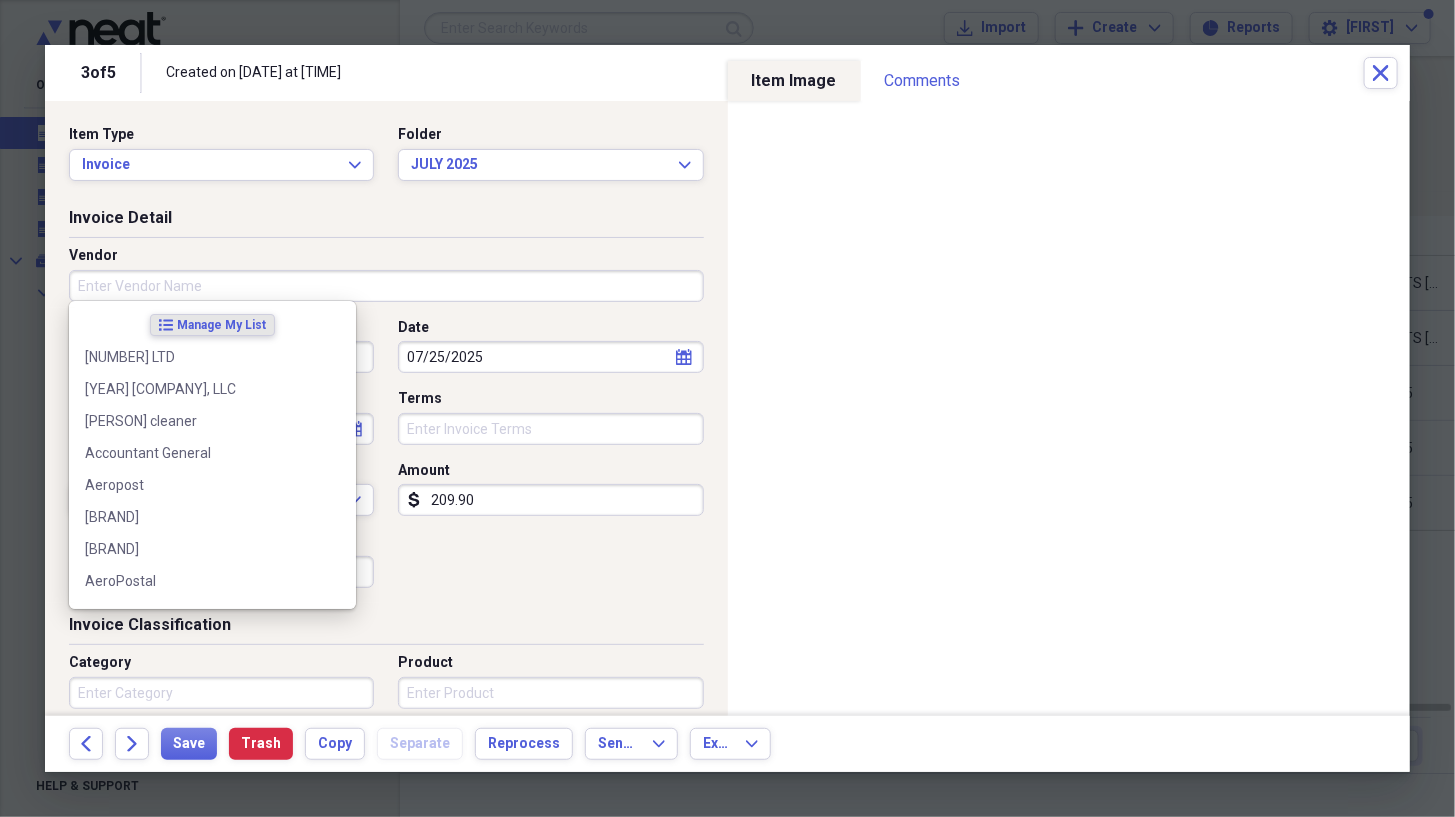 click on "Vendor" at bounding box center (386, 286) 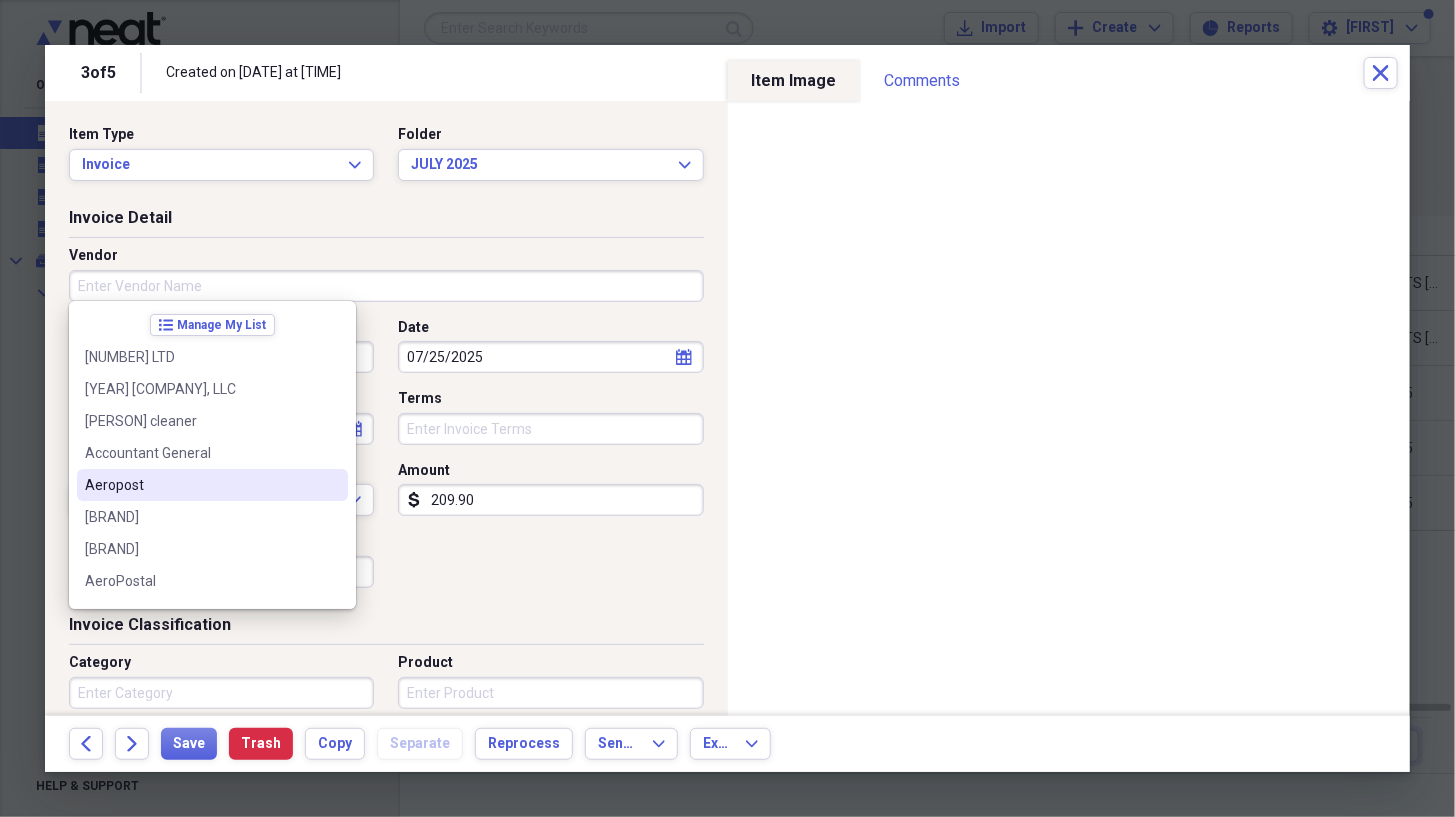 click on "Aeropost" at bounding box center (212, 485) 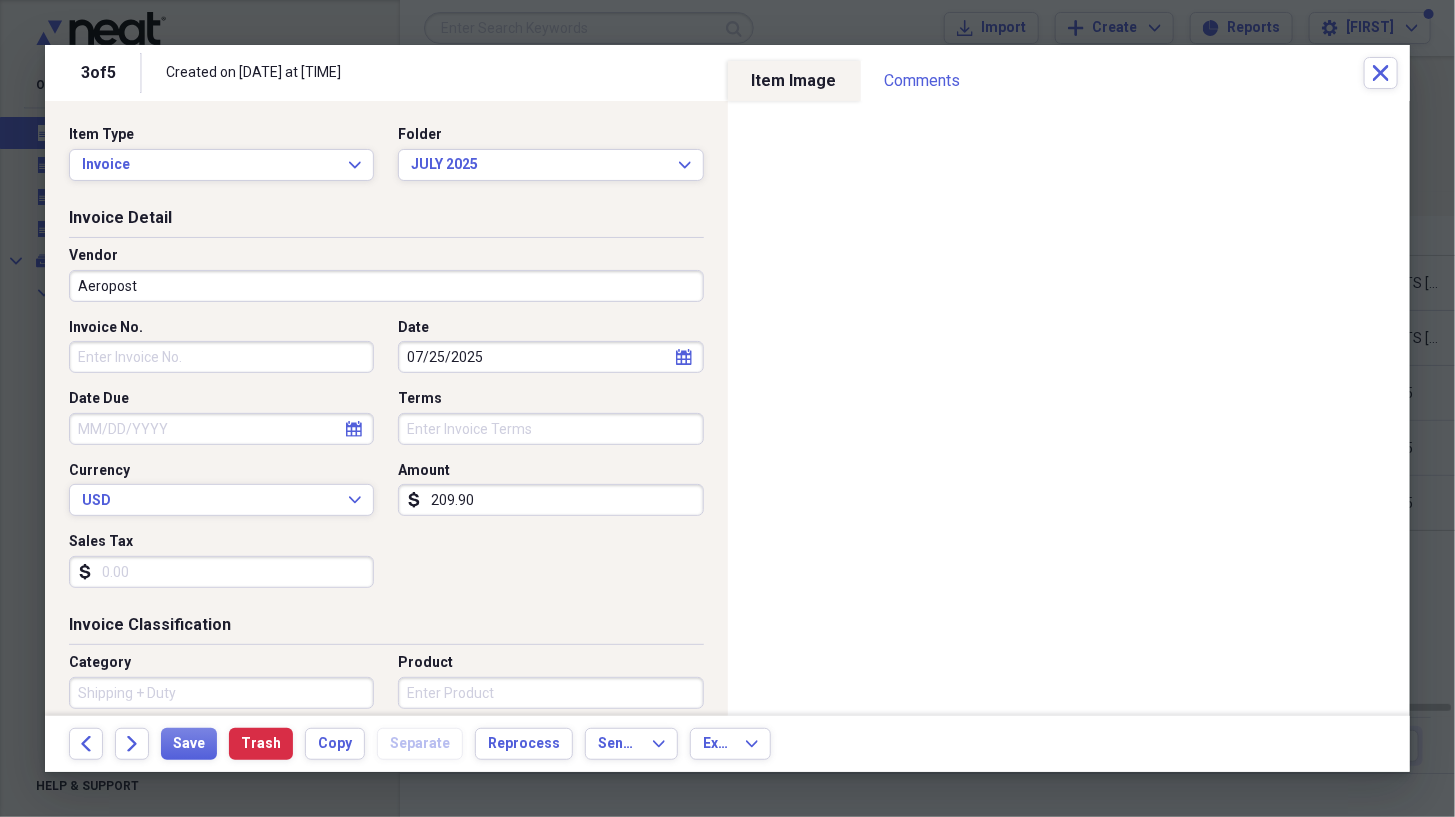 type on "Shipping + Duty" 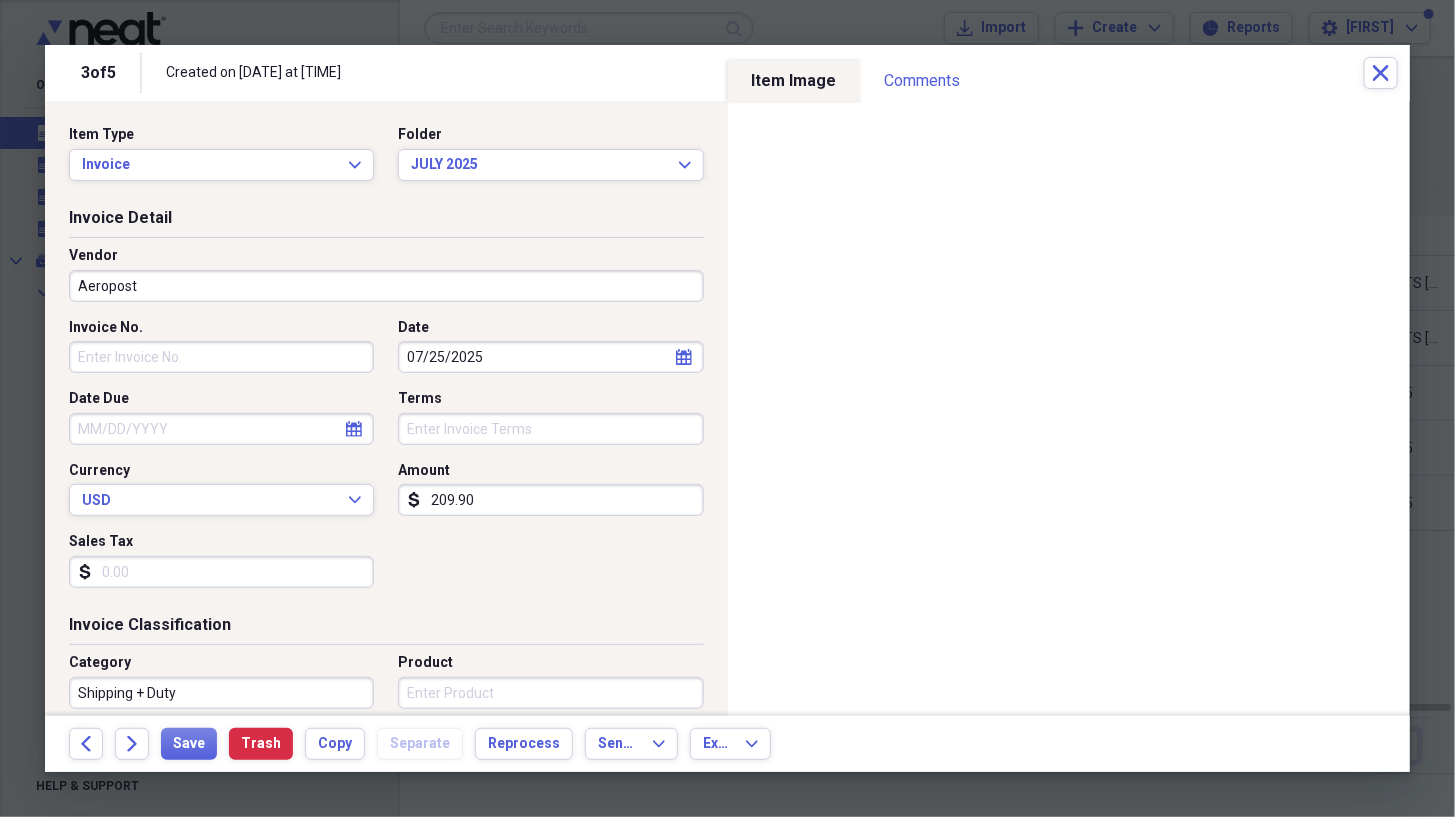 click on "Aeropost" at bounding box center (386, 286) 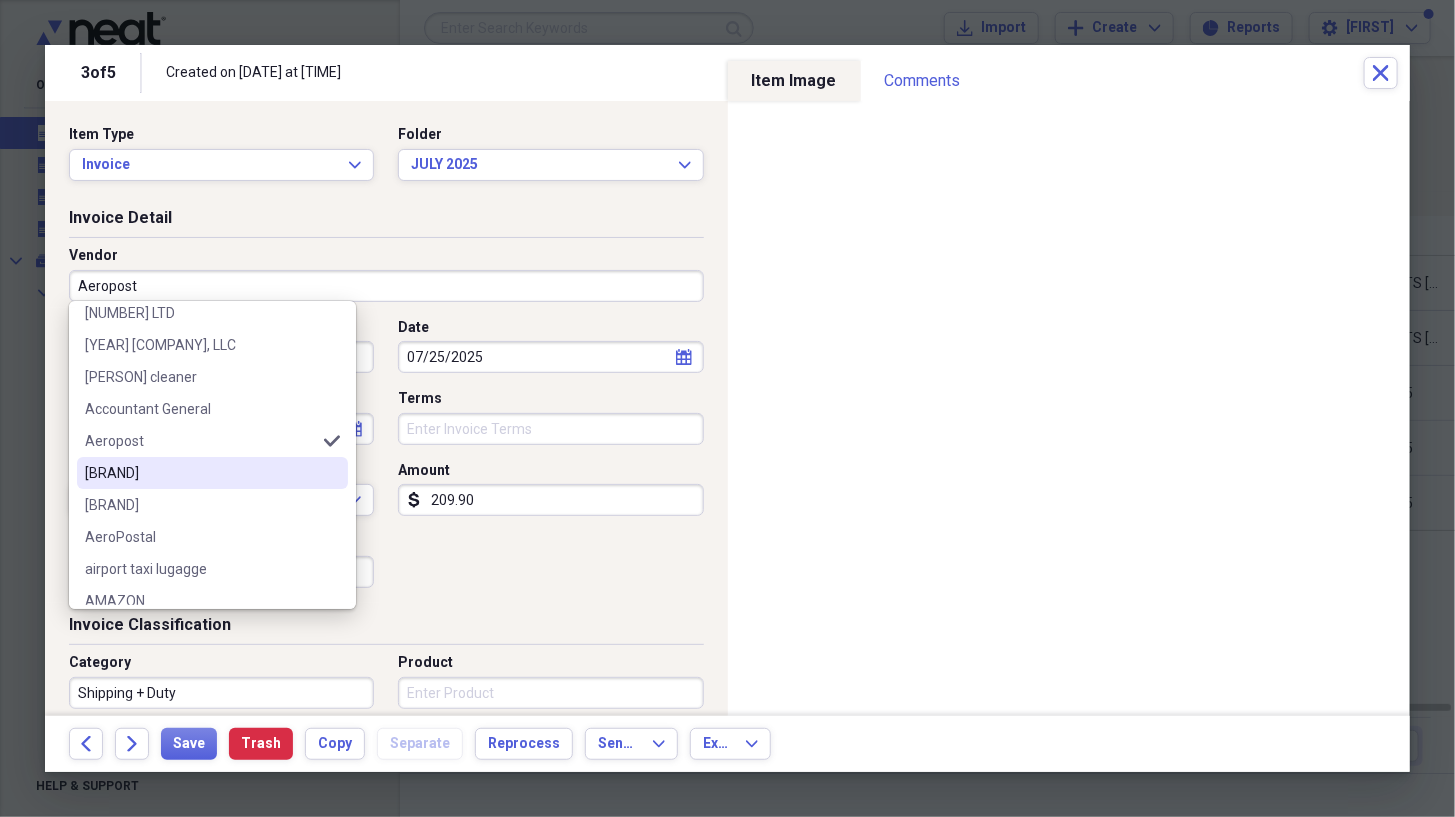 scroll, scrollTop: 36, scrollLeft: 0, axis: vertical 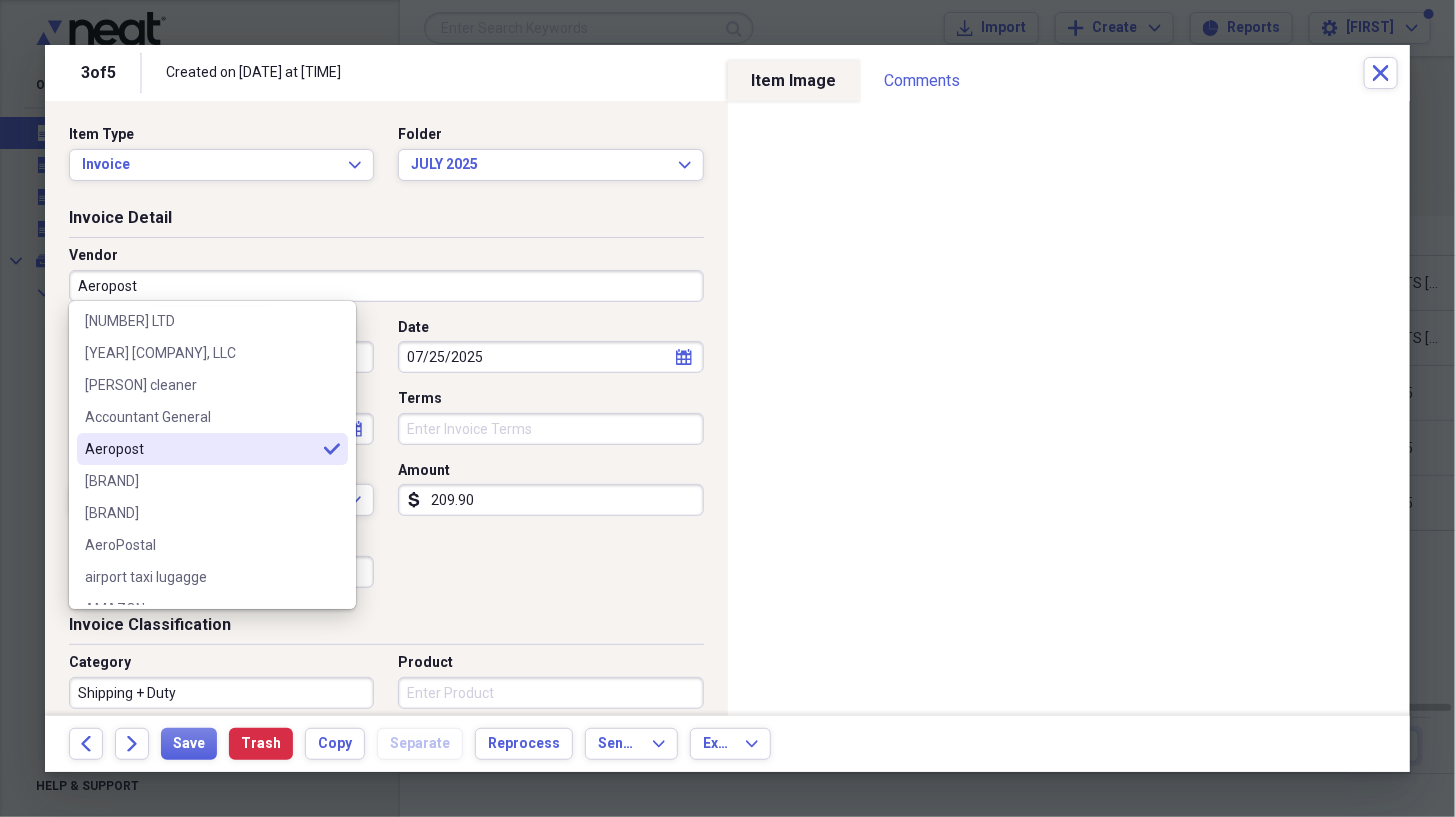 click on "[BRAND] selected" at bounding box center (212, 449) 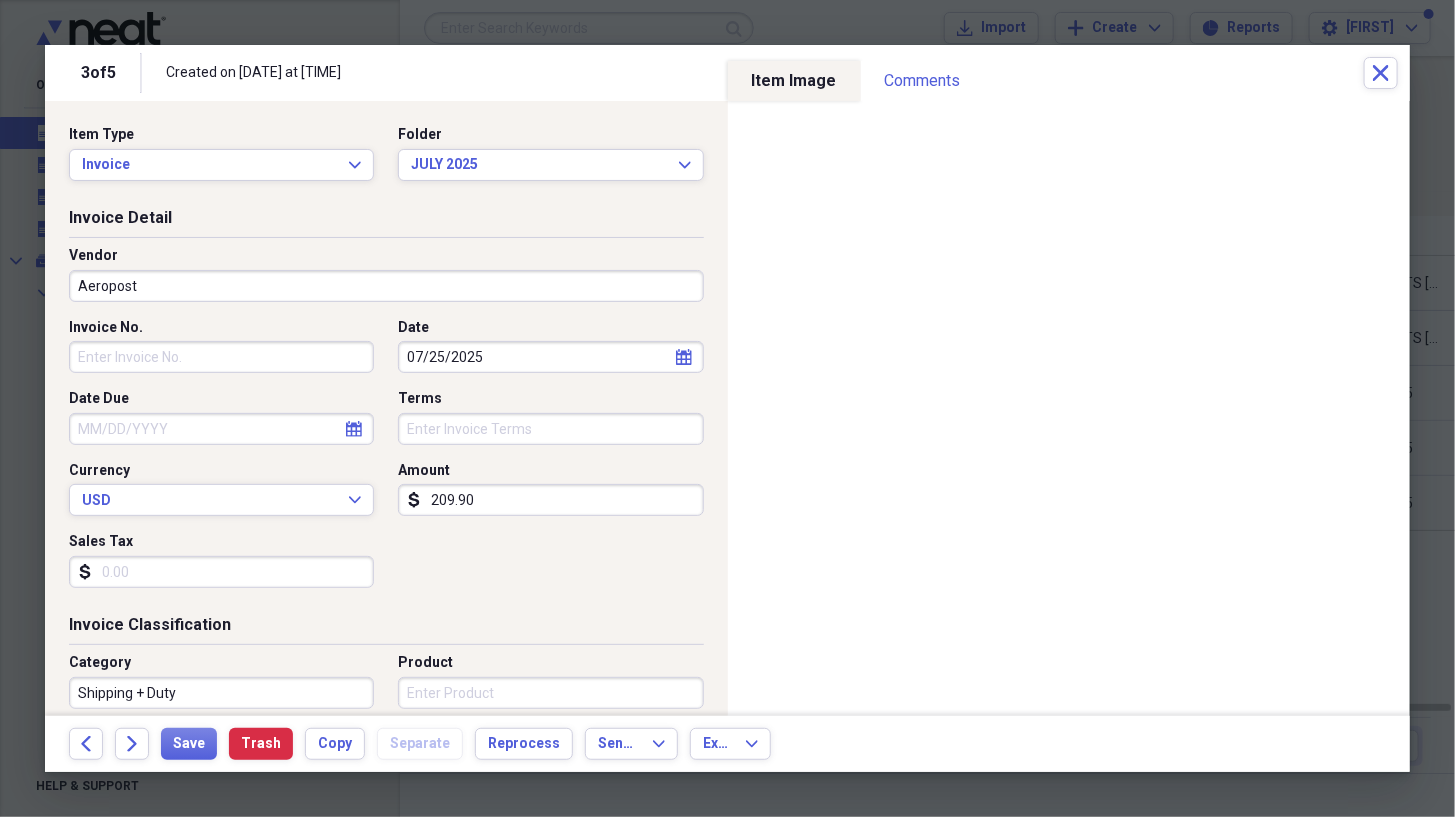 click on "Invoice No." at bounding box center [221, 357] 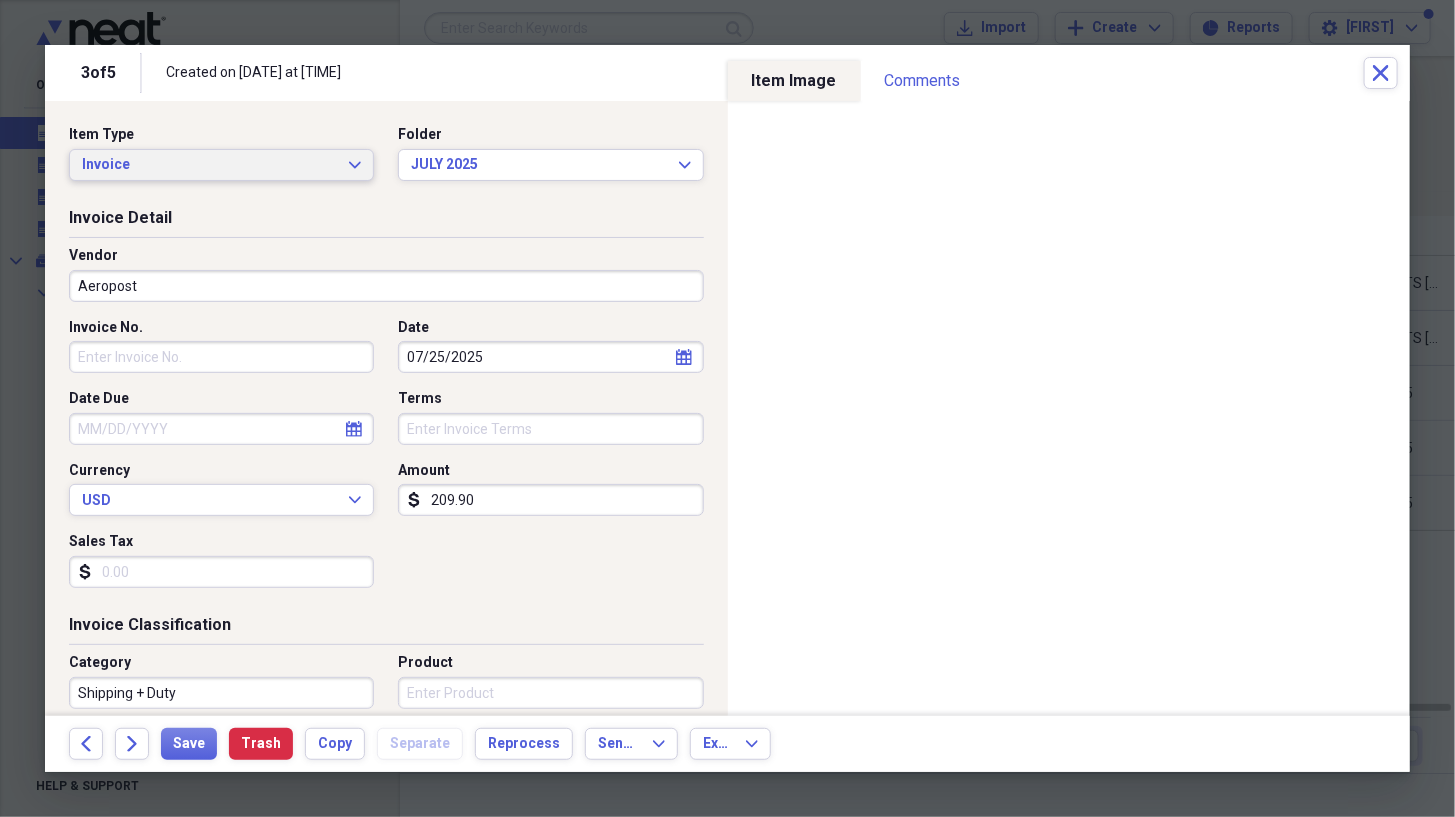 click on "Invoice" at bounding box center [209, 165] 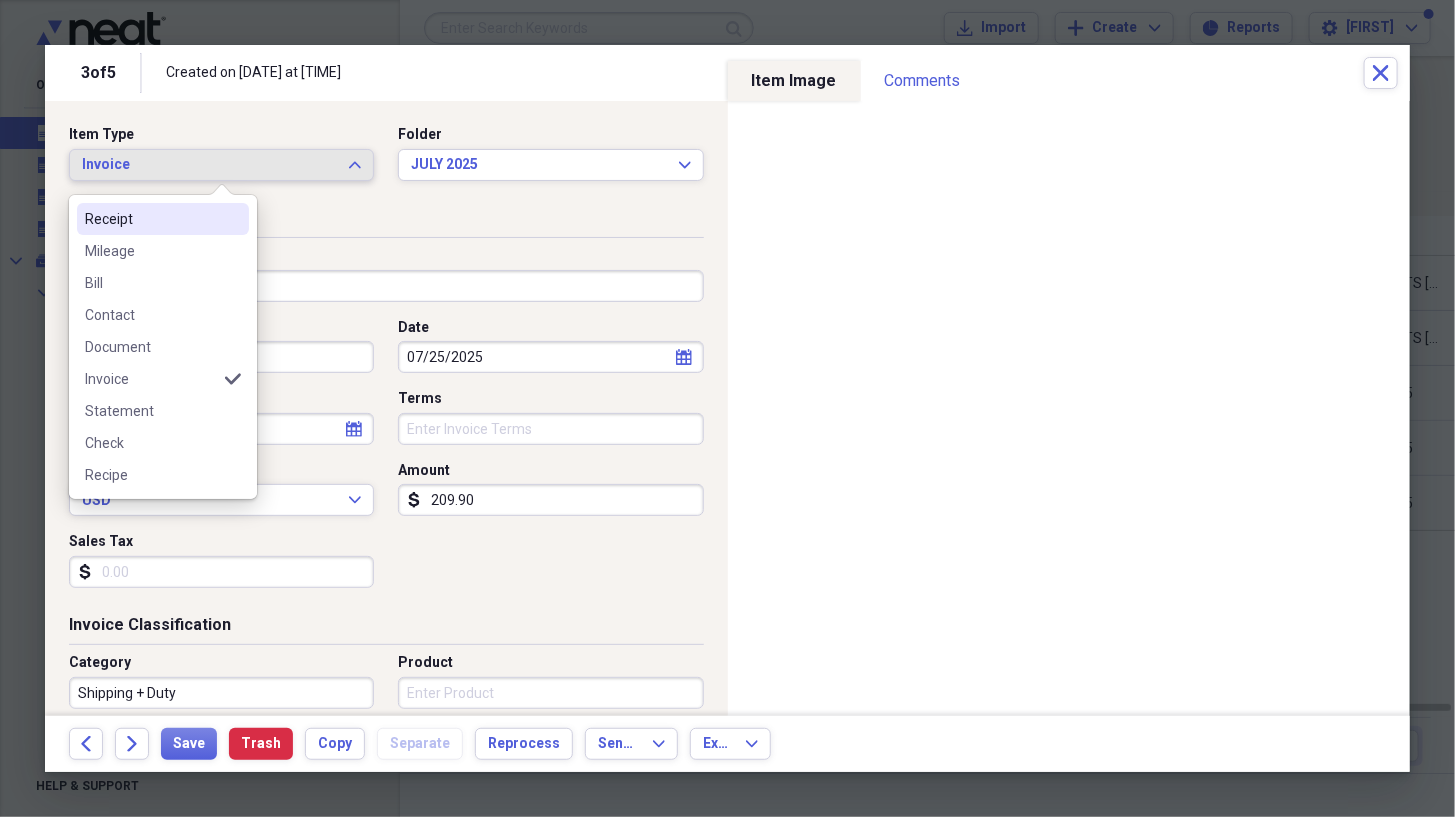 click on "Receipt" at bounding box center [151, 219] 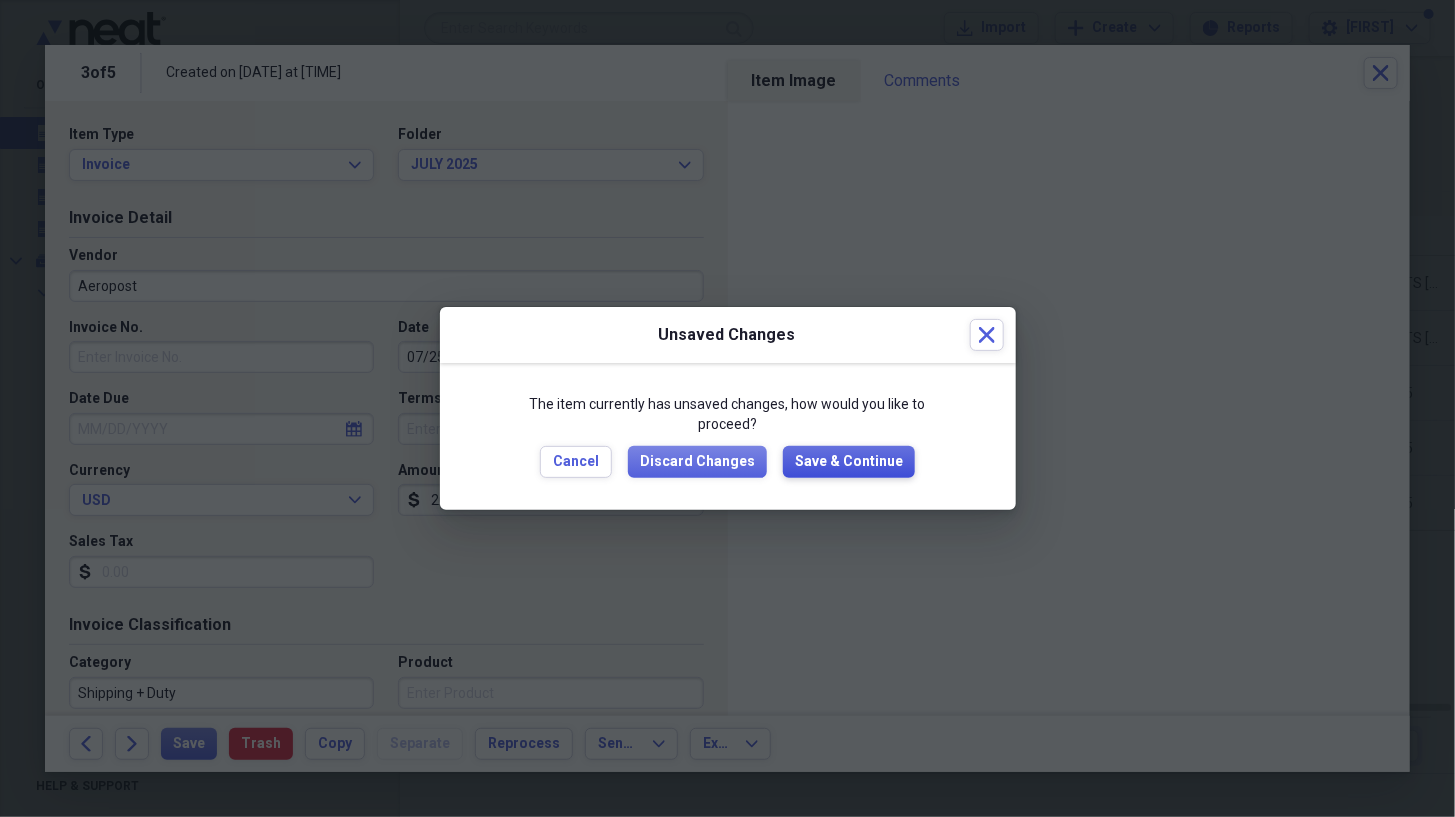 click on "Save & Continue" at bounding box center (849, 462) 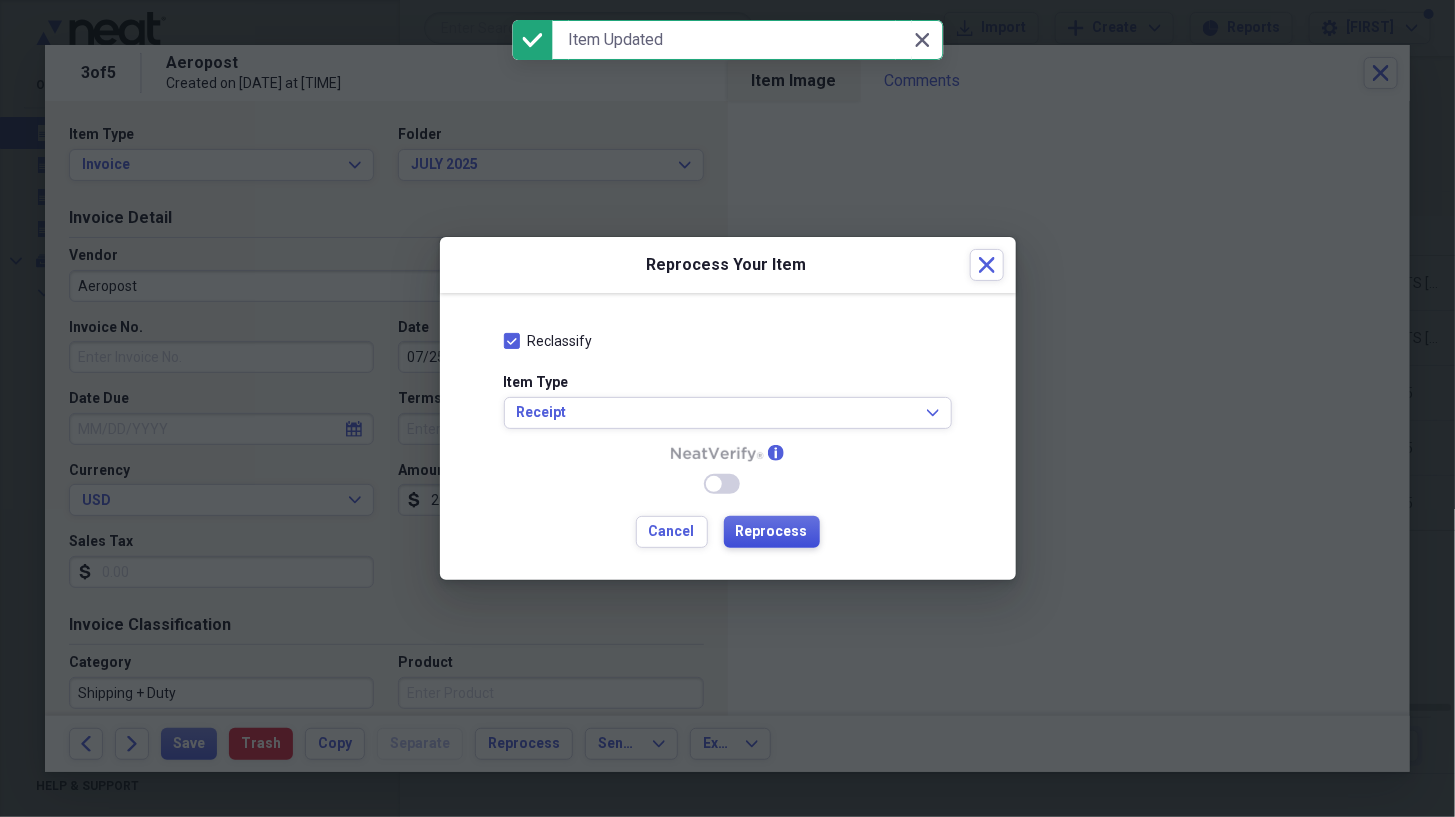 click on "Reprocess" at bounding box center (772, 532) 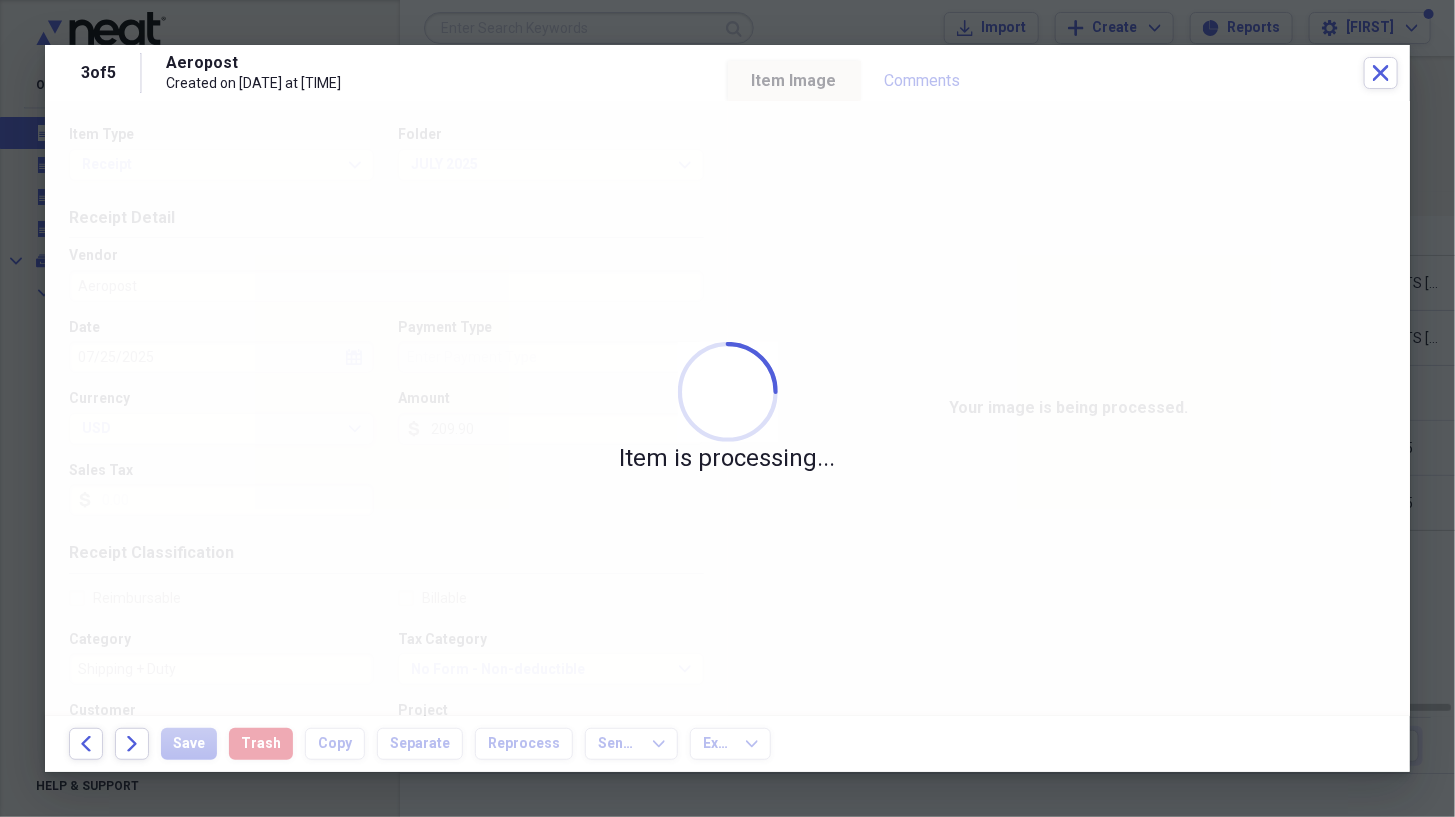 type on "Cash" 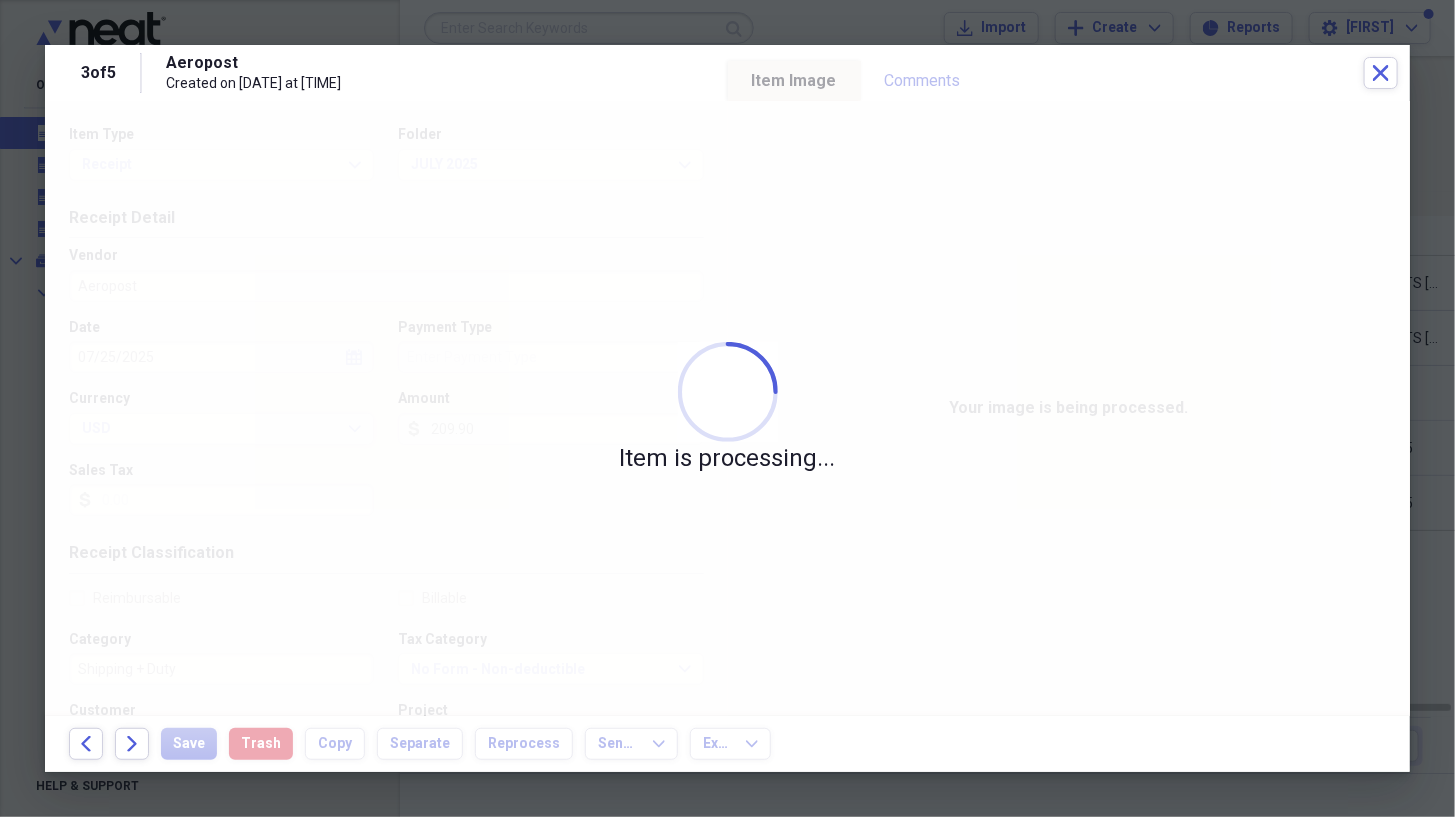 type on "293.90" 